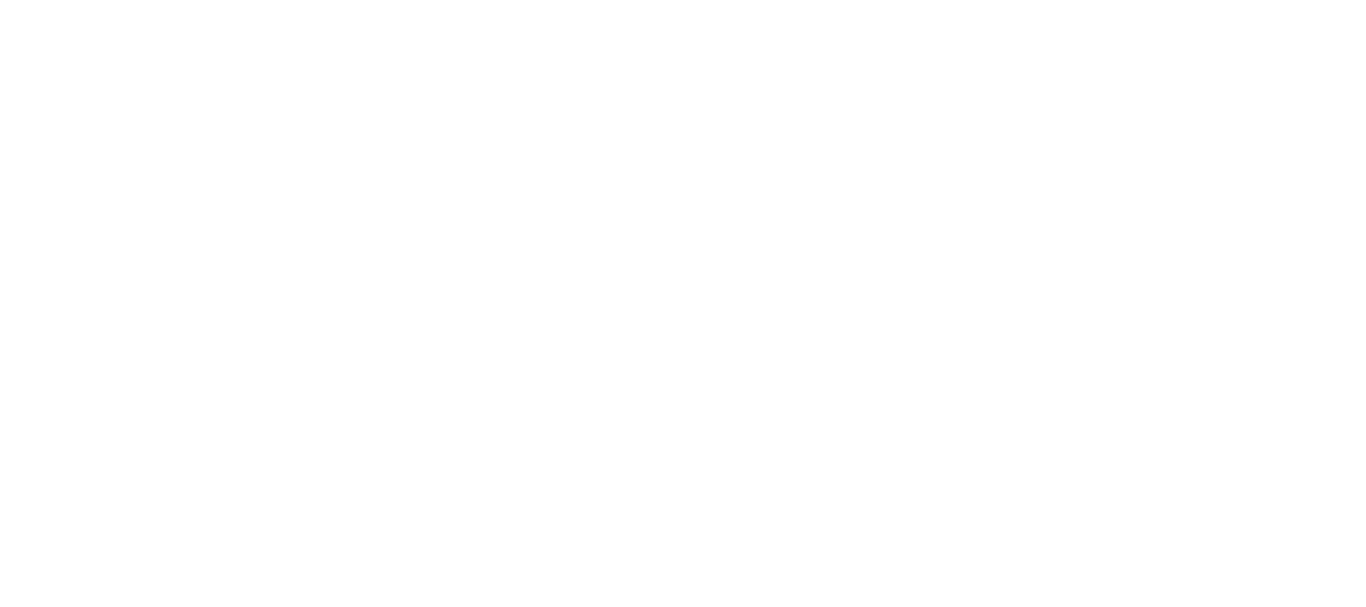 scroll, scrollTop: 0, scrollLeft: 0, axis: both 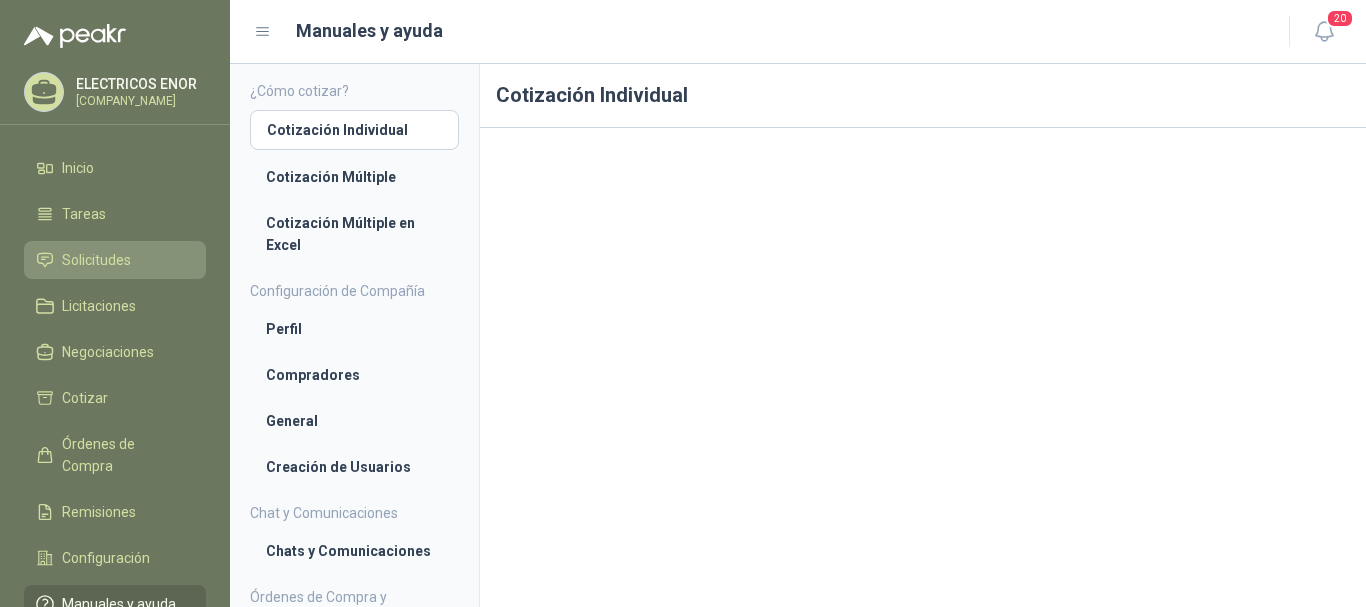 click on "Solicitudes" at bounding box center (96, 260) 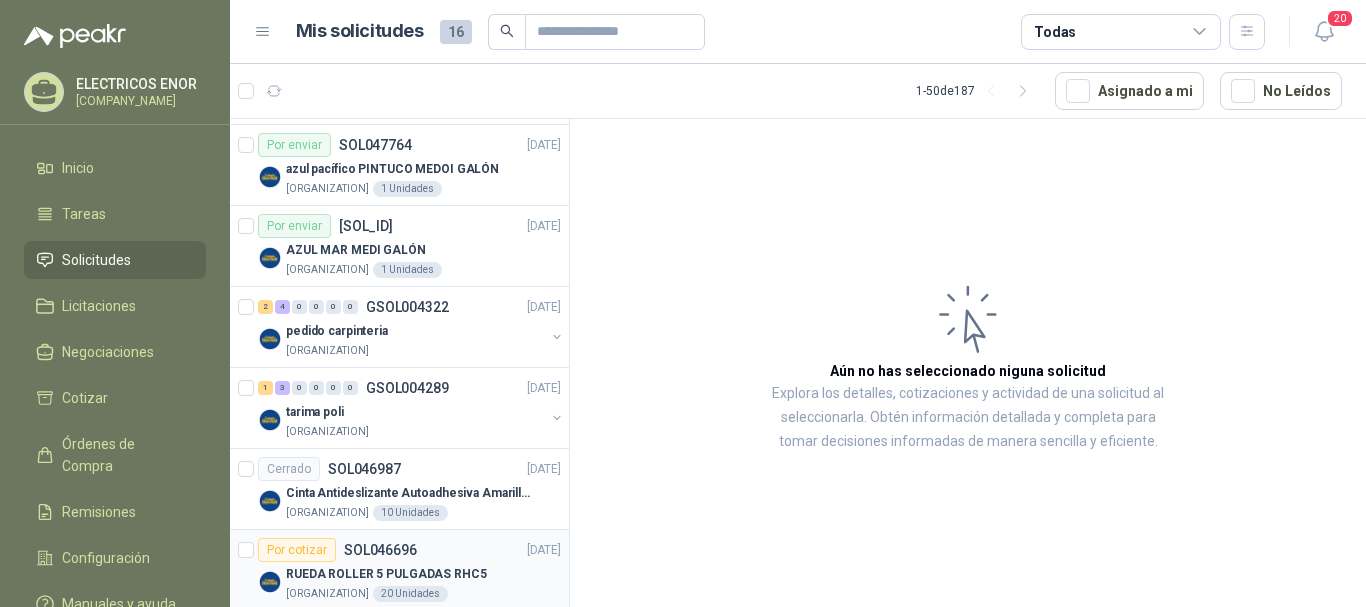 scroll, scrollTop: 400, scrollLeft: 0, axis: vertical 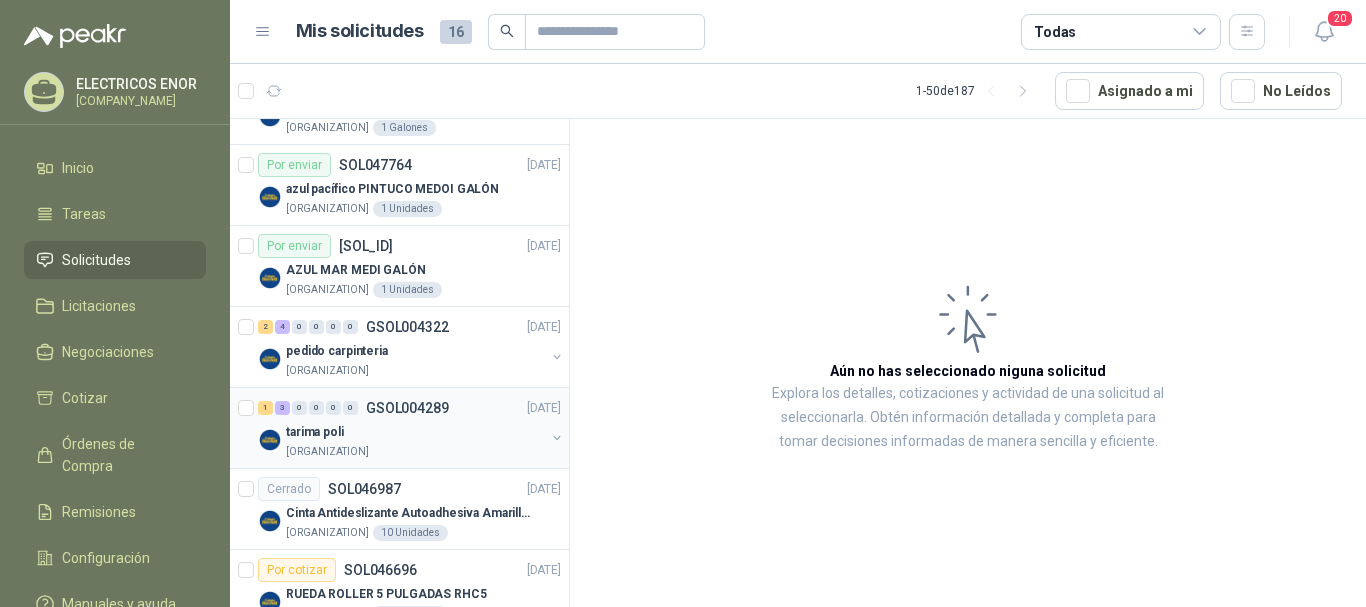 click on "tarima poli" at bounding box center (415, 432) 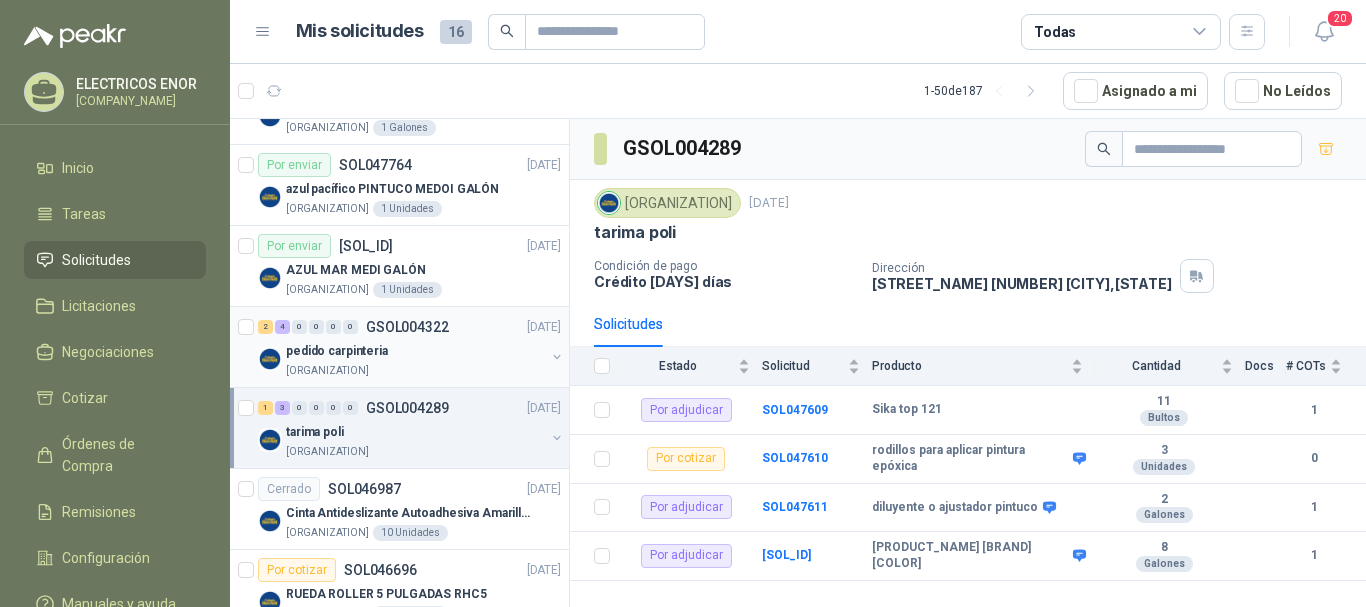 click on "pedido carpinteria" at bounding box center [337, 351] 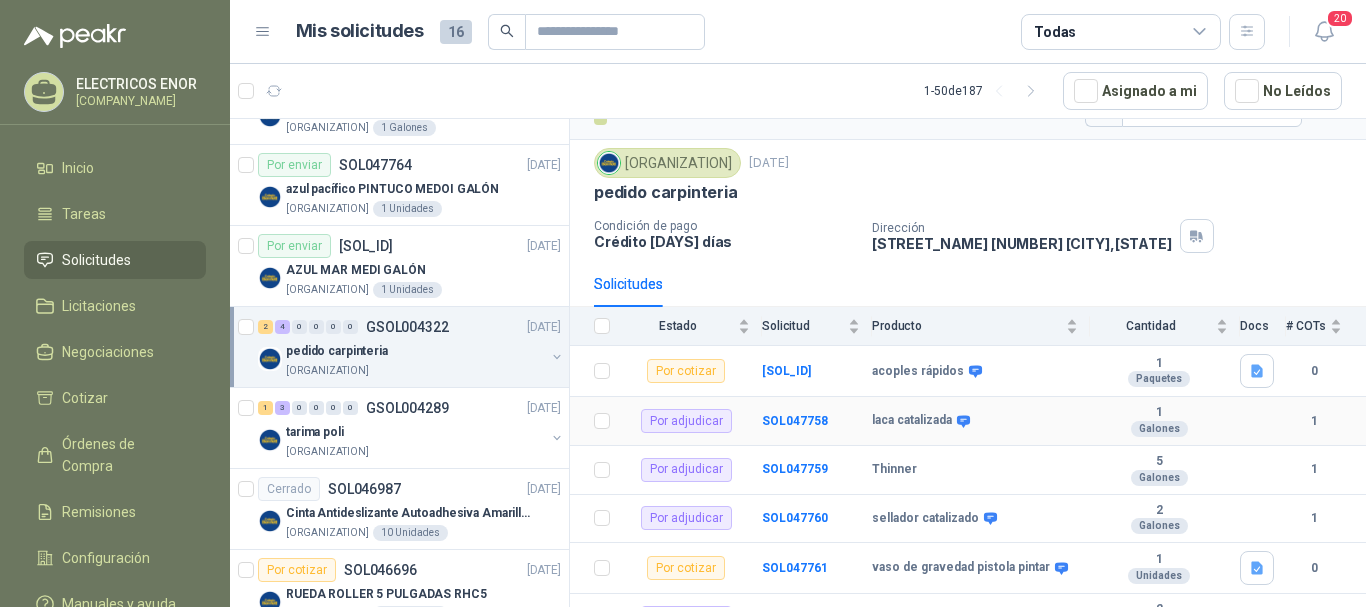 scroll, scrollTop: 69, scrollLeft: 0, axis: vertical 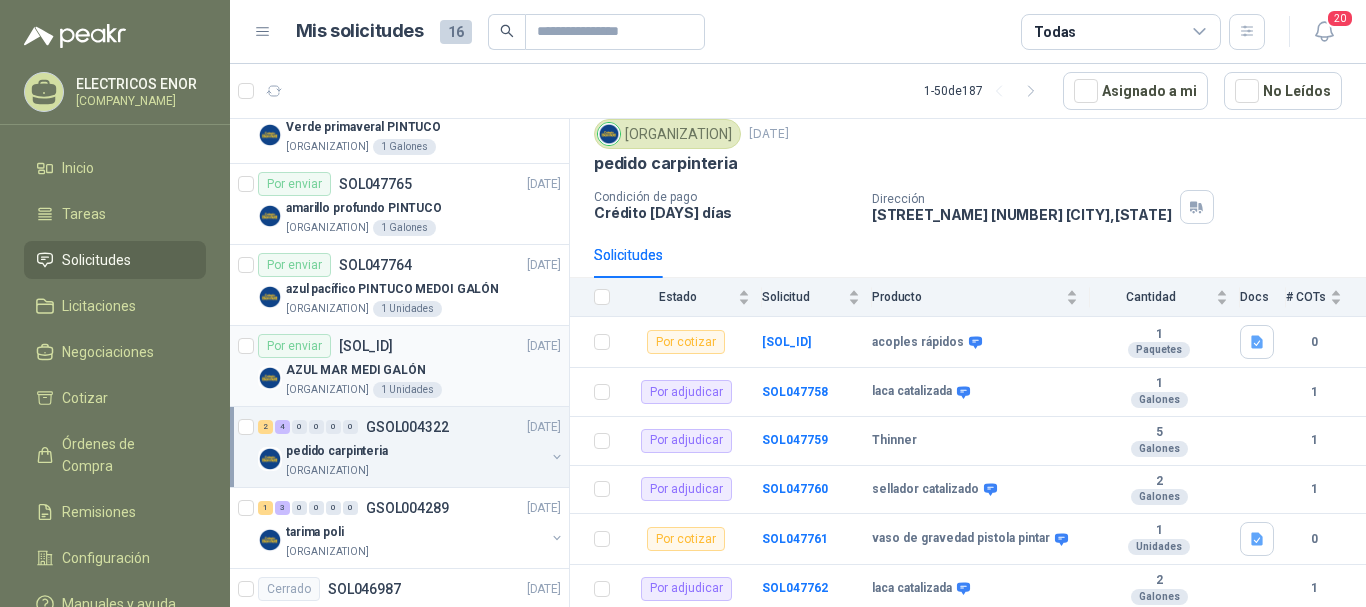 click on "AZUL MAR MEDI GALÓN" at bounding box center (423, 370) 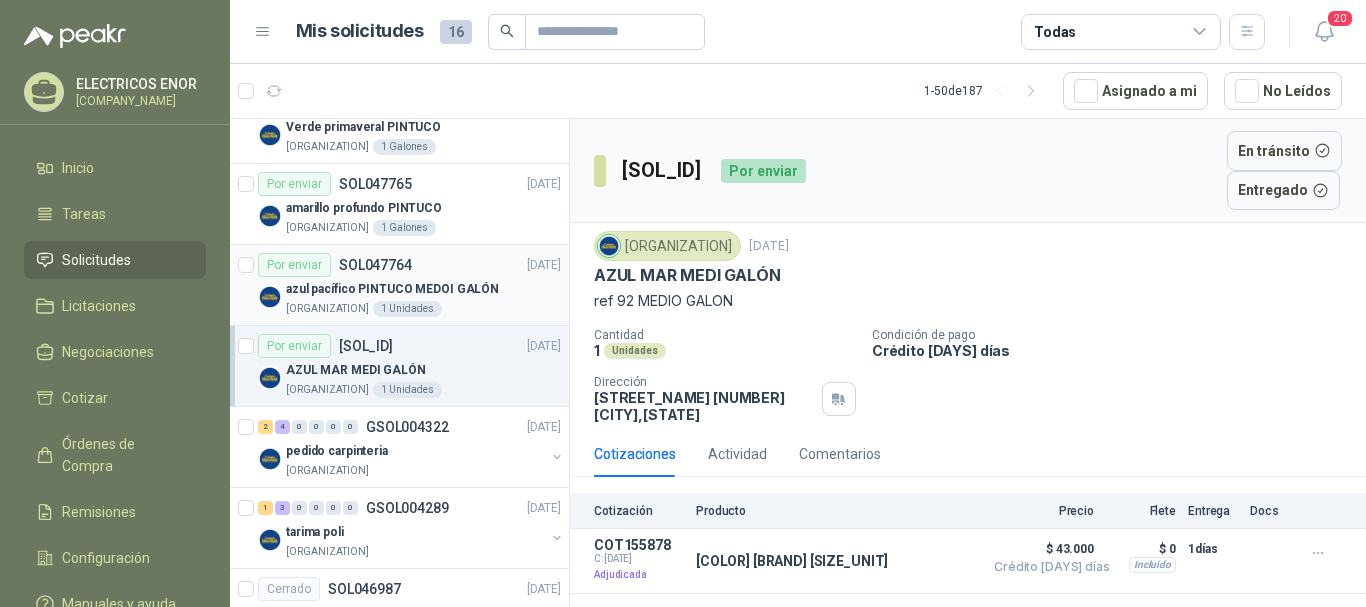 click on "azul pacífico PINTUCO MEDOI GALÓN" at bounding box center (392, 289) 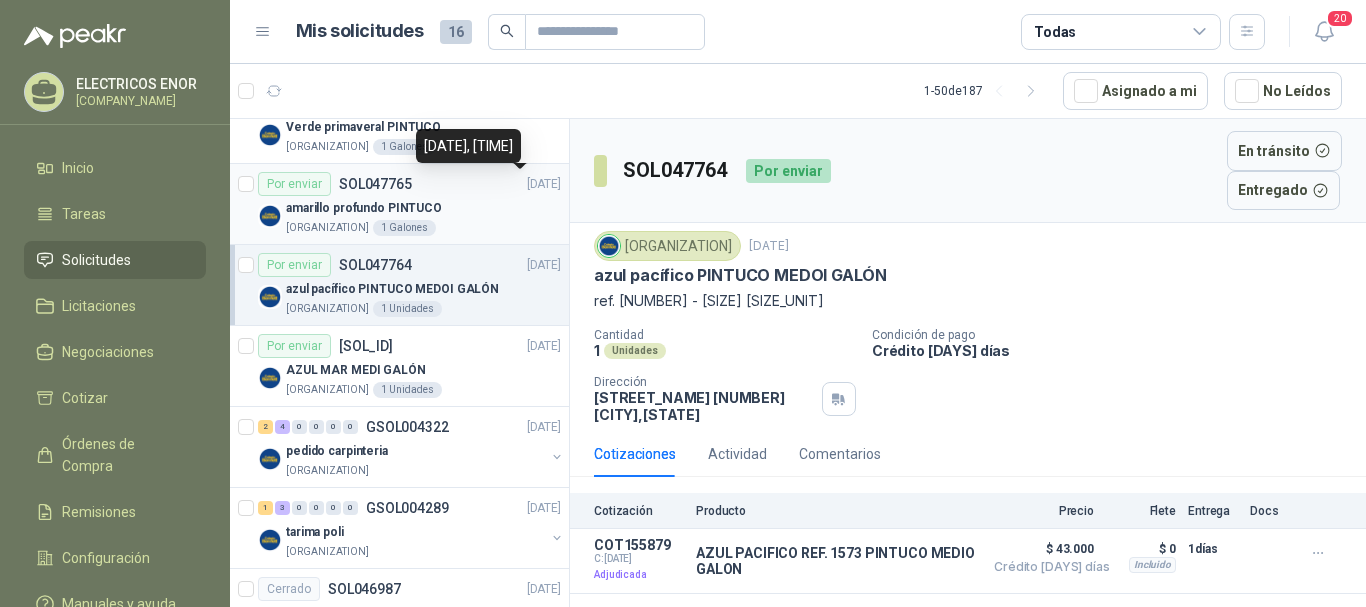 click on "Por enviar [SOL_ID] [DATE]" at bounding box center [409, 184] 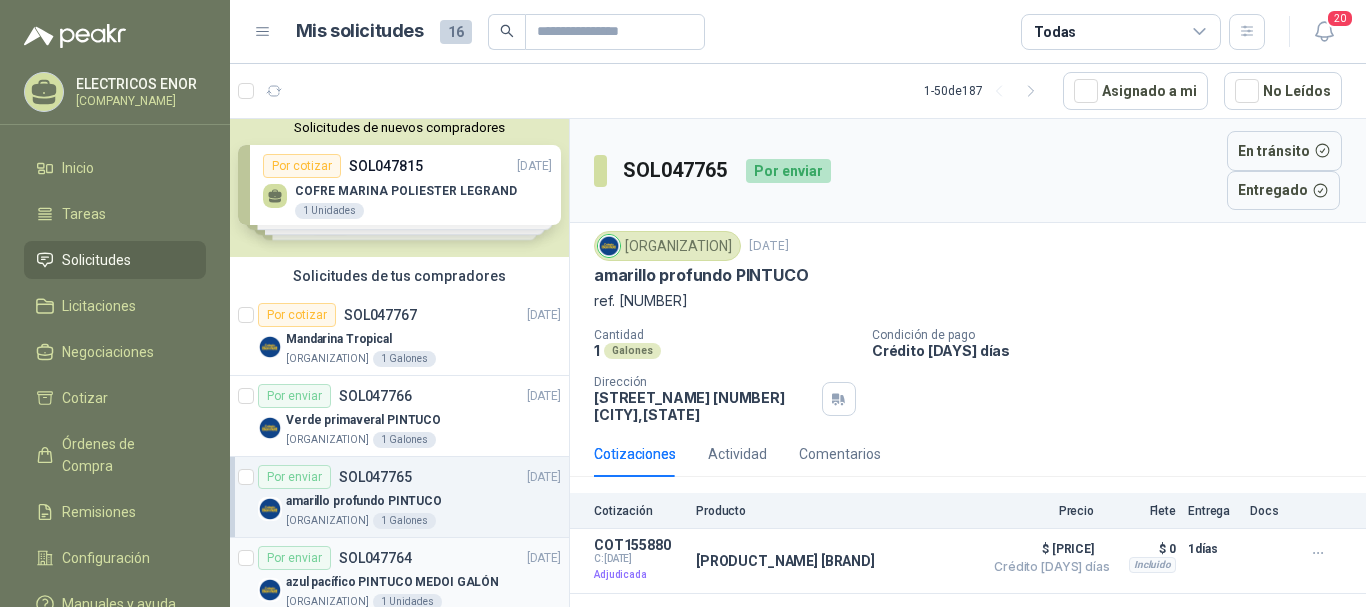 scroll, scrollTop: 0, scrollLeft: 0, axis: both 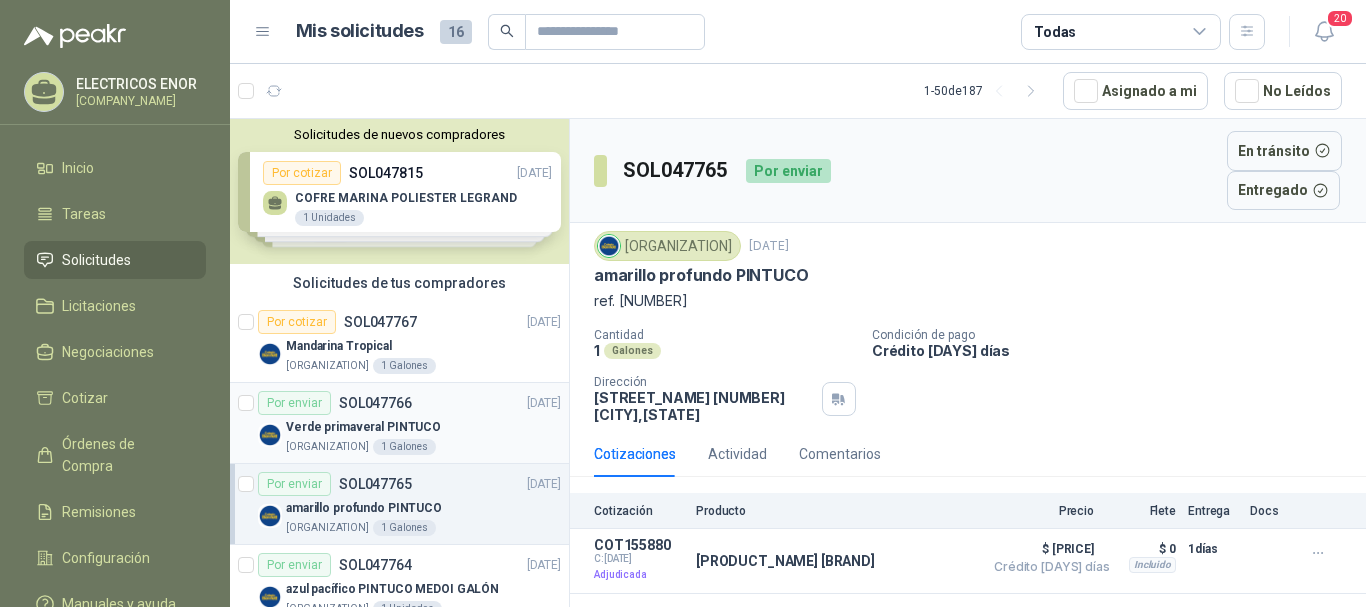 click on "Verde primaveral PINTUCO" at bounding box center (363, 427) 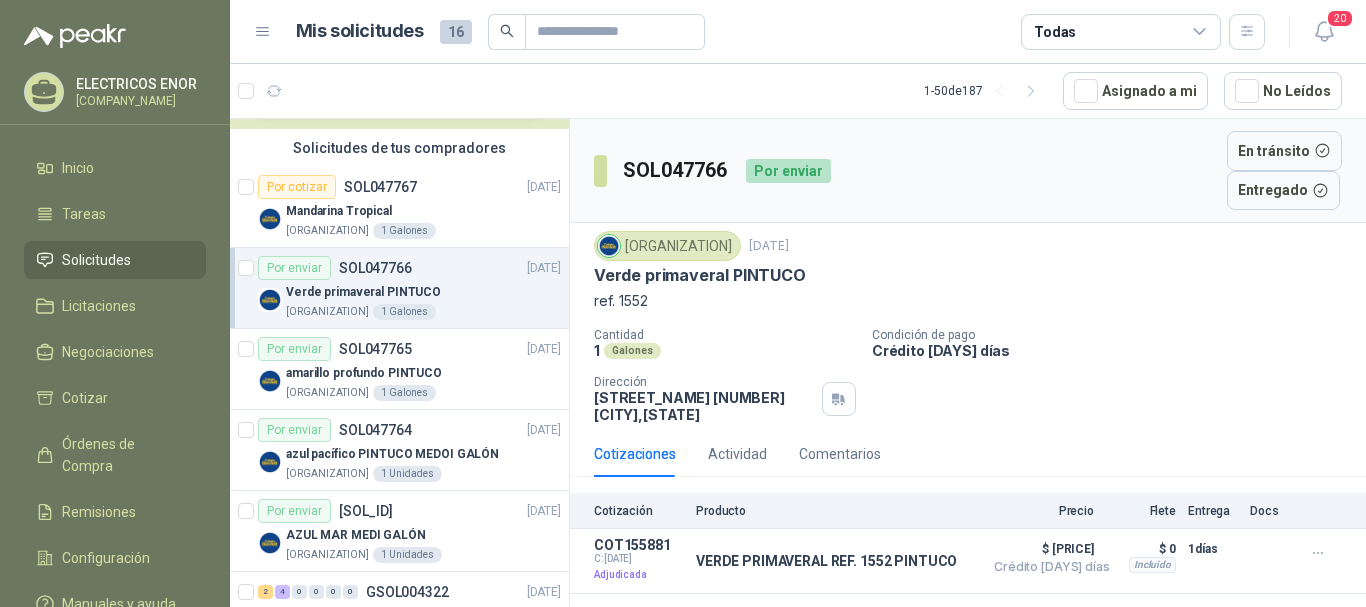 scroll, scrollTop: 100, scrollLeft: 0, axis: vertical 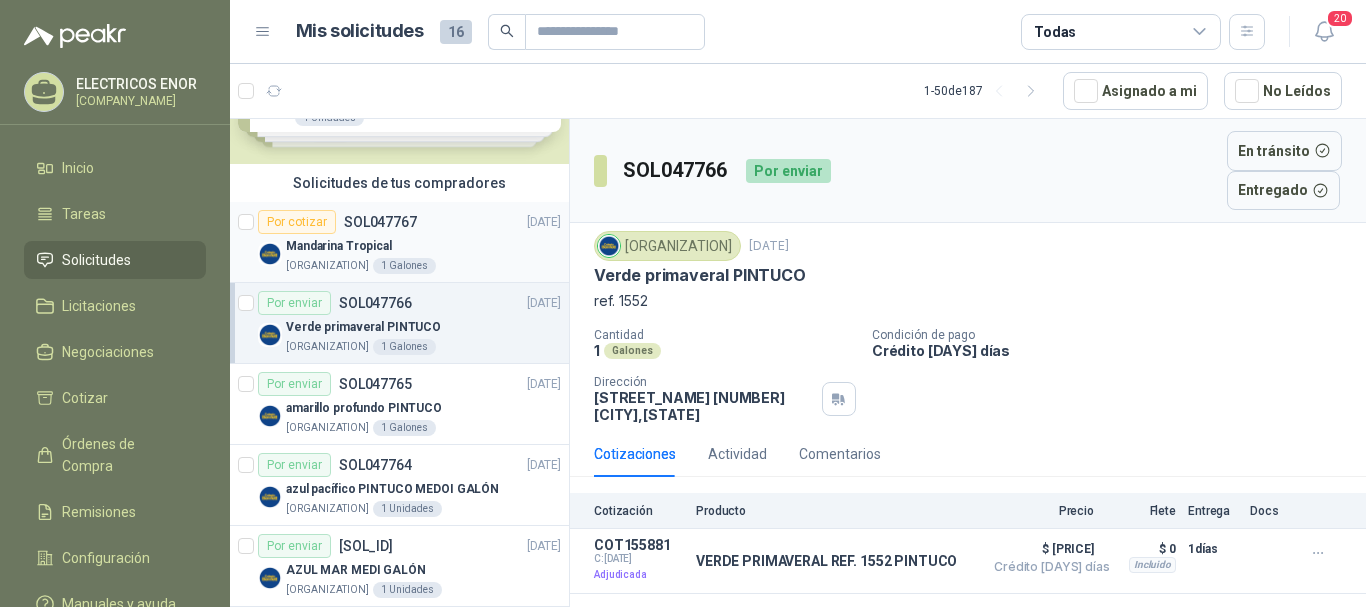 click on "Por cotizar [SOL_ID] [DATE]" at bounding box center (409, 222) 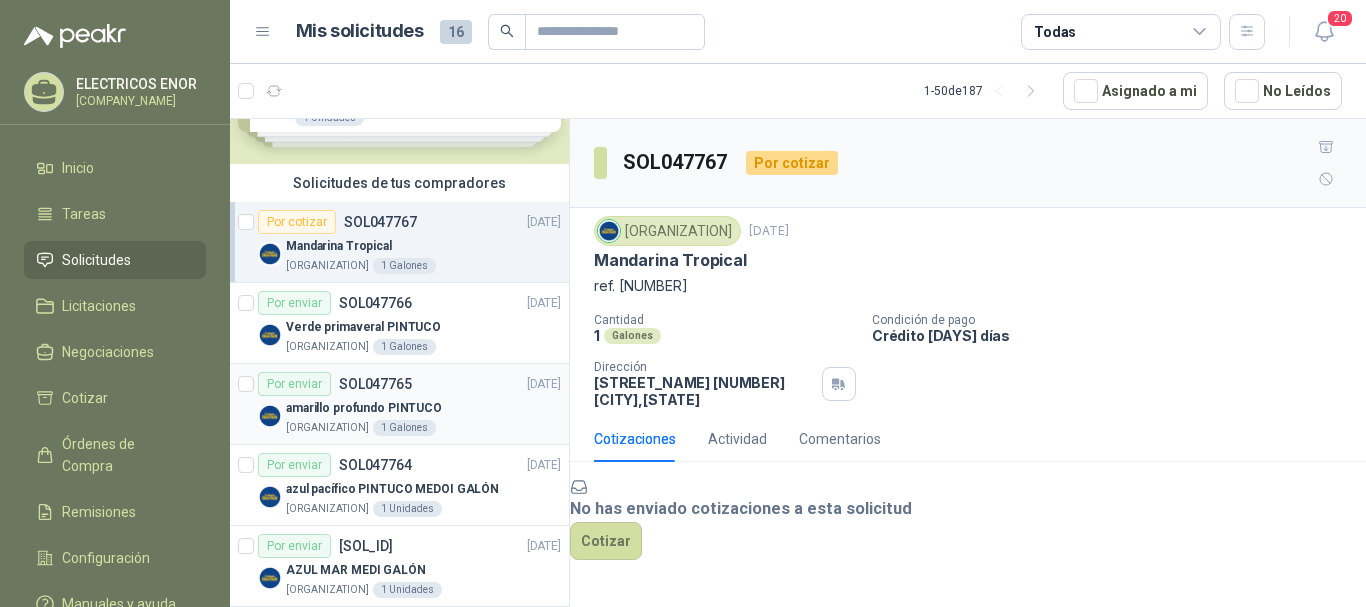 scroll, scrollTop: 200, scrollLeft: 0, axis: vertical 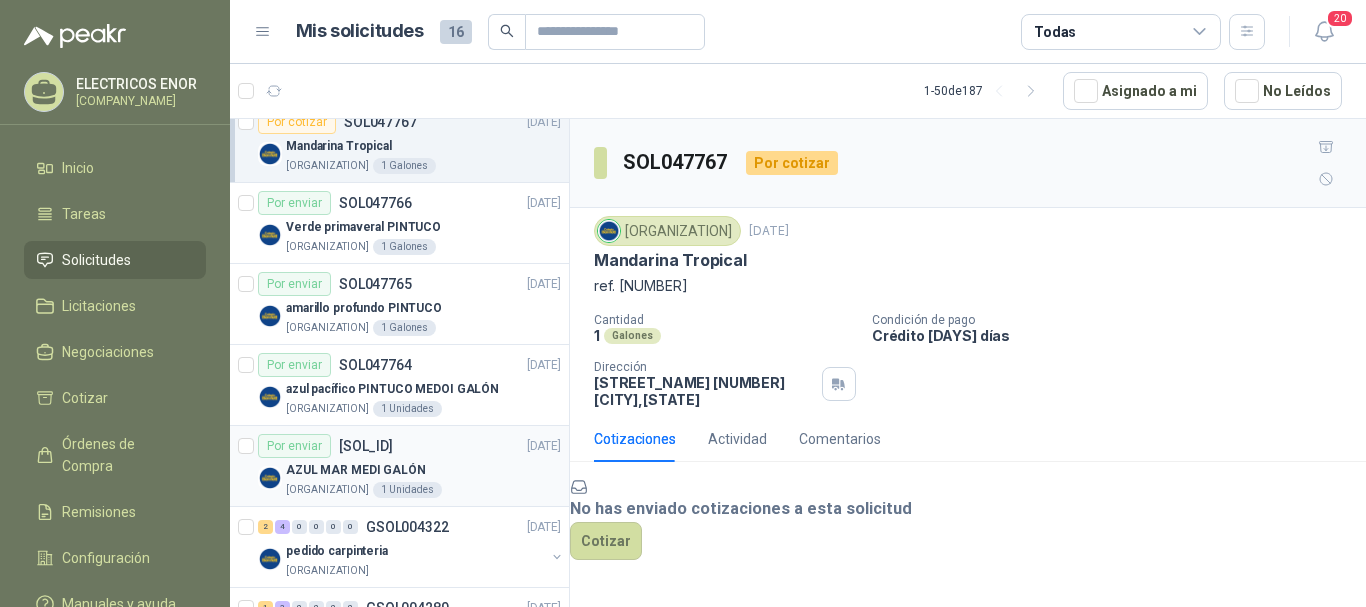 click on "AZUL MAR MEDI GALÓN" at bounding box center (356, 470) 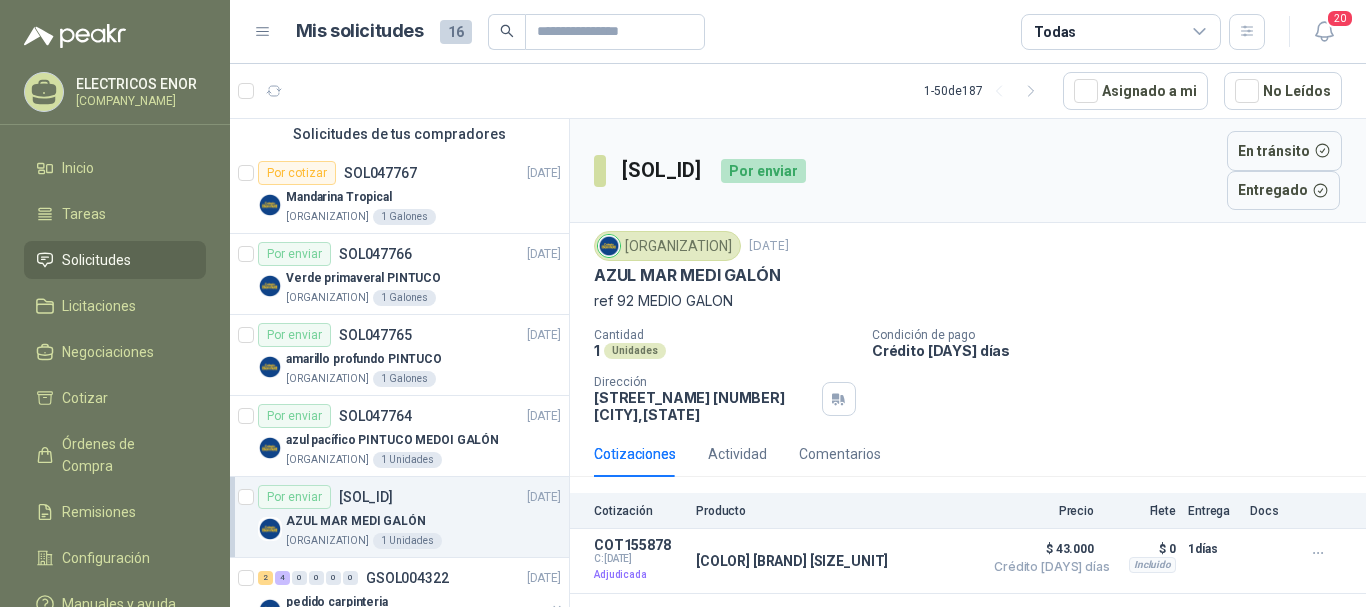 scroll, scrollTop: 100, scrollLeft: 0, axis: vertical 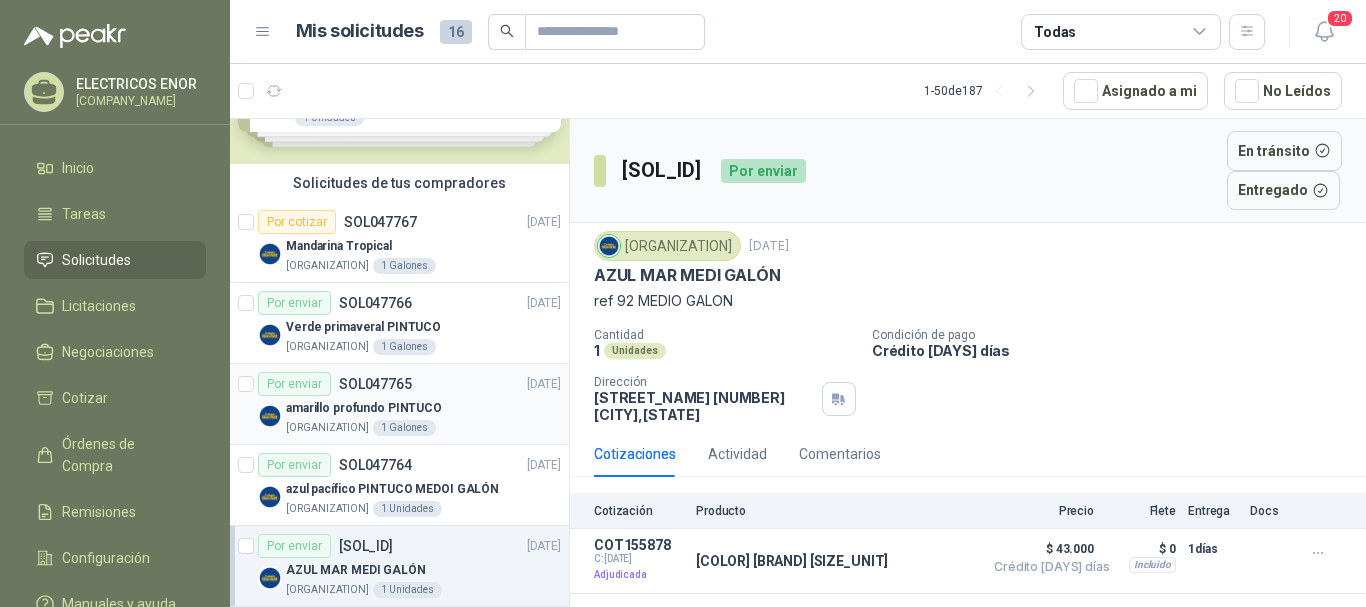 click on "Por enviar [SOL_ID] [DATE]" at bounding box center [409, 384] 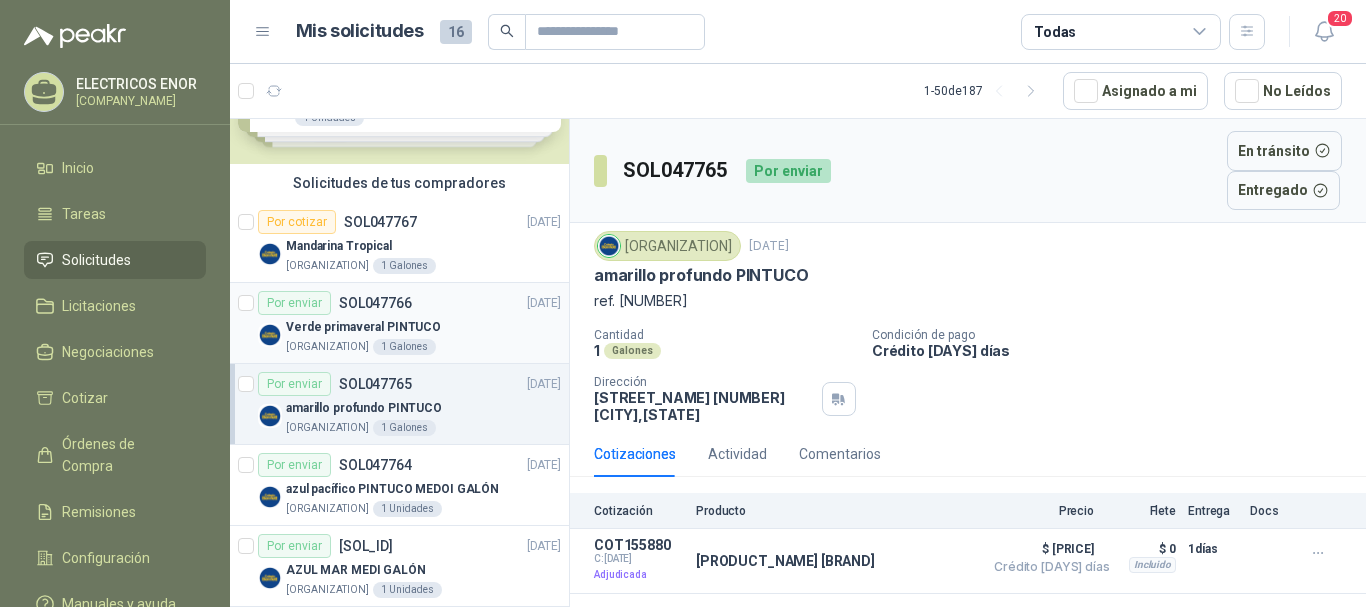 click on "Verde primaveral PINTUCO" at bounding box center (423, 327) 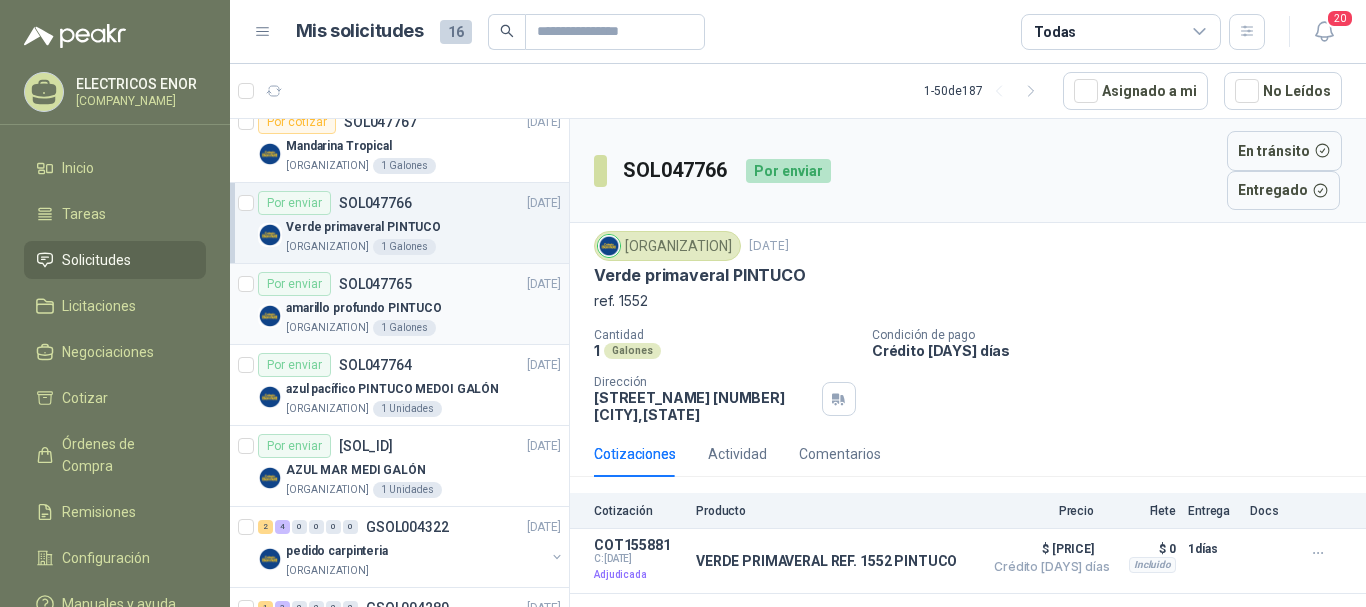 scroll, scrollTop: 300, scrollLeft: 0, axis: vertical 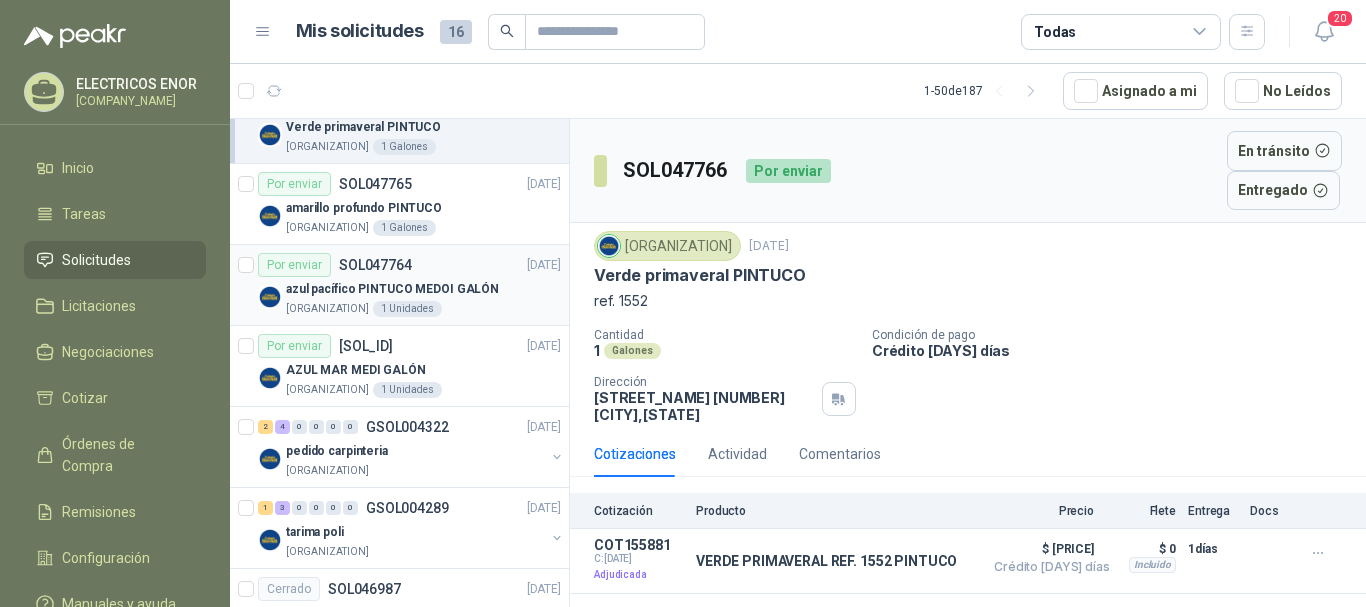 click on "azul pacífico PINTUCO MEDOI GALÓN" at bounding box center (392, 289) 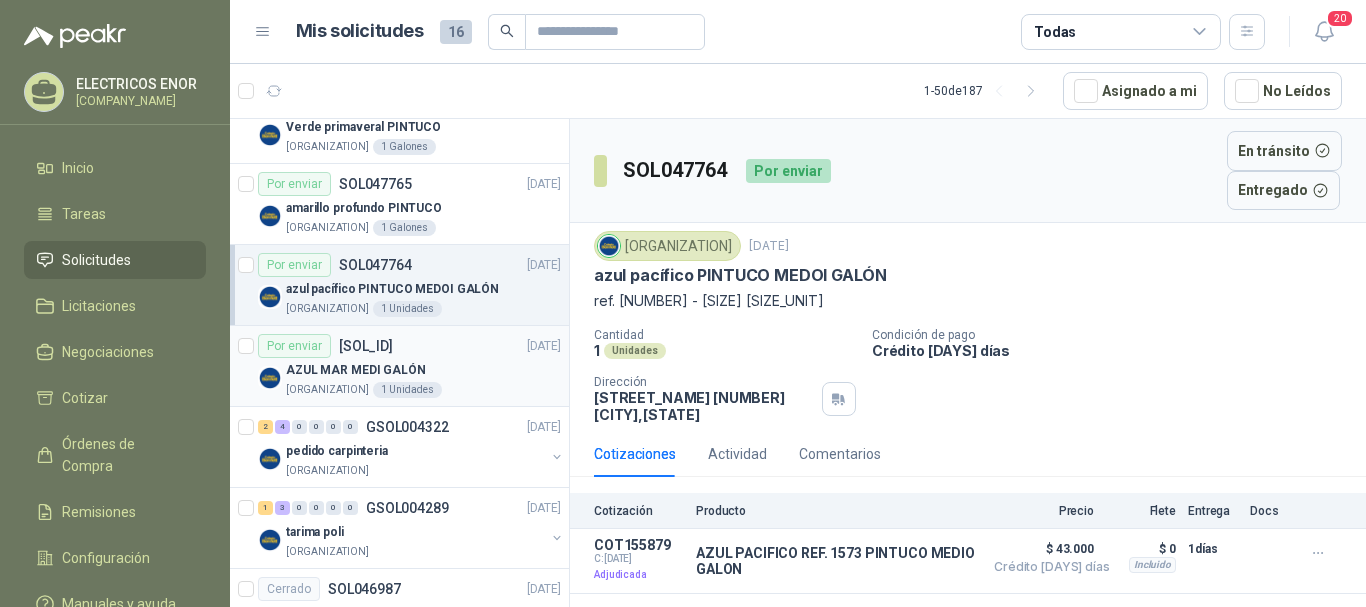 click on "AZUL MAR MEDI GALÓN" at bounding box center (423, 370) 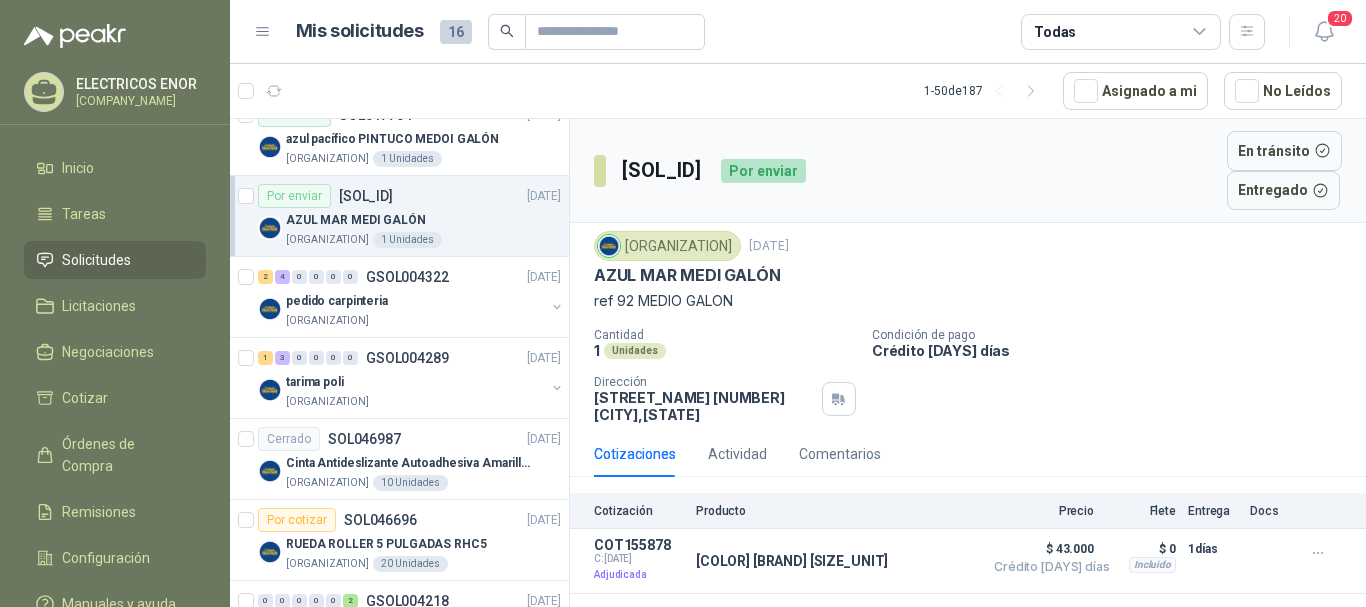 scroll, scrollTop: 500, scrollLeft: 0, axis: vertical 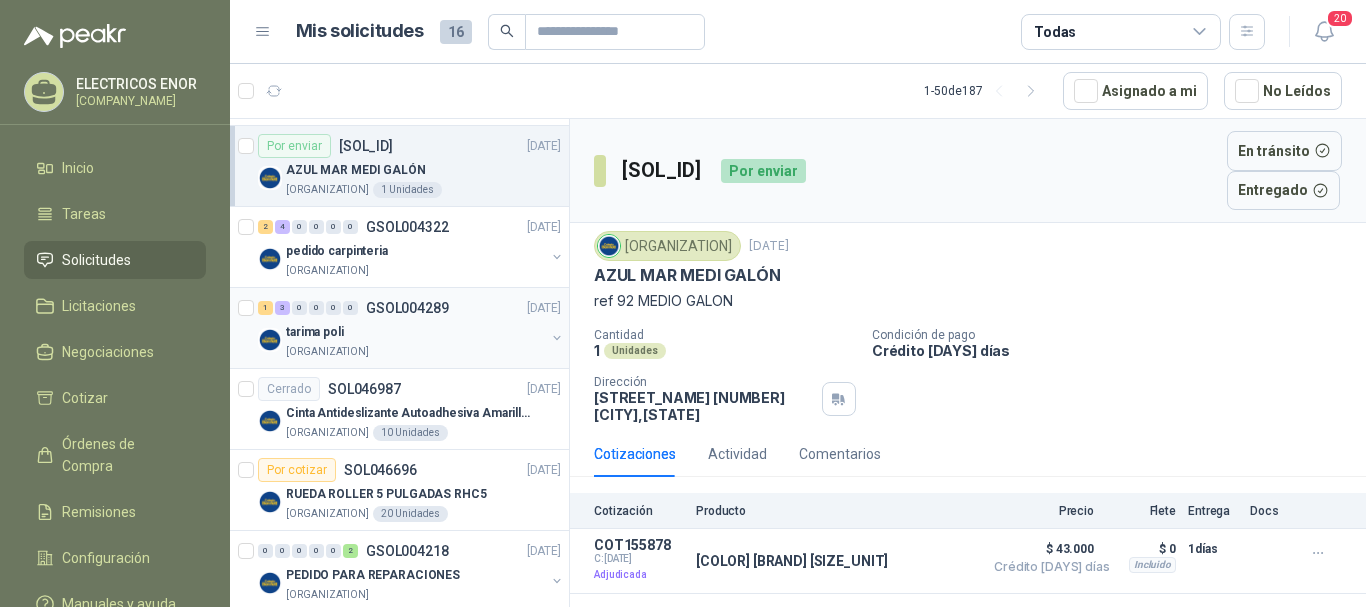 click on "[ORGANIZATION]" at bounding box center [415, 352] 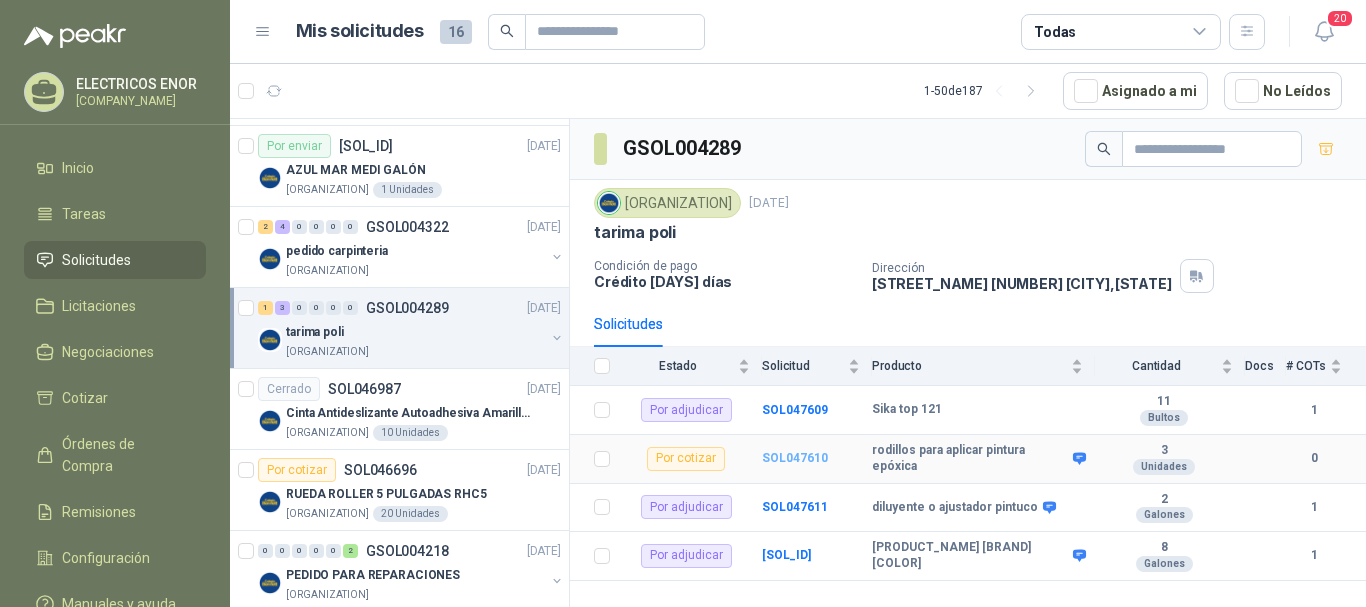 click on "SOL047610" at bounding box center [795, 458] 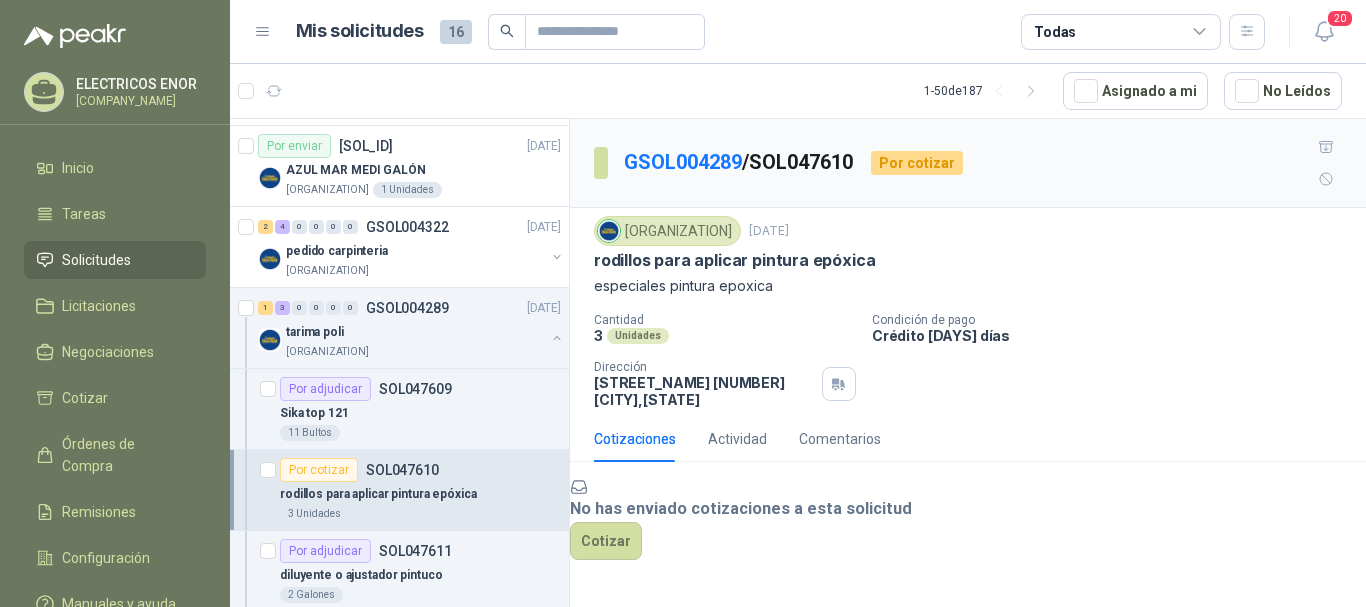 scroll, scrollTop: 88, scrollLeft: 0, axis: vertical 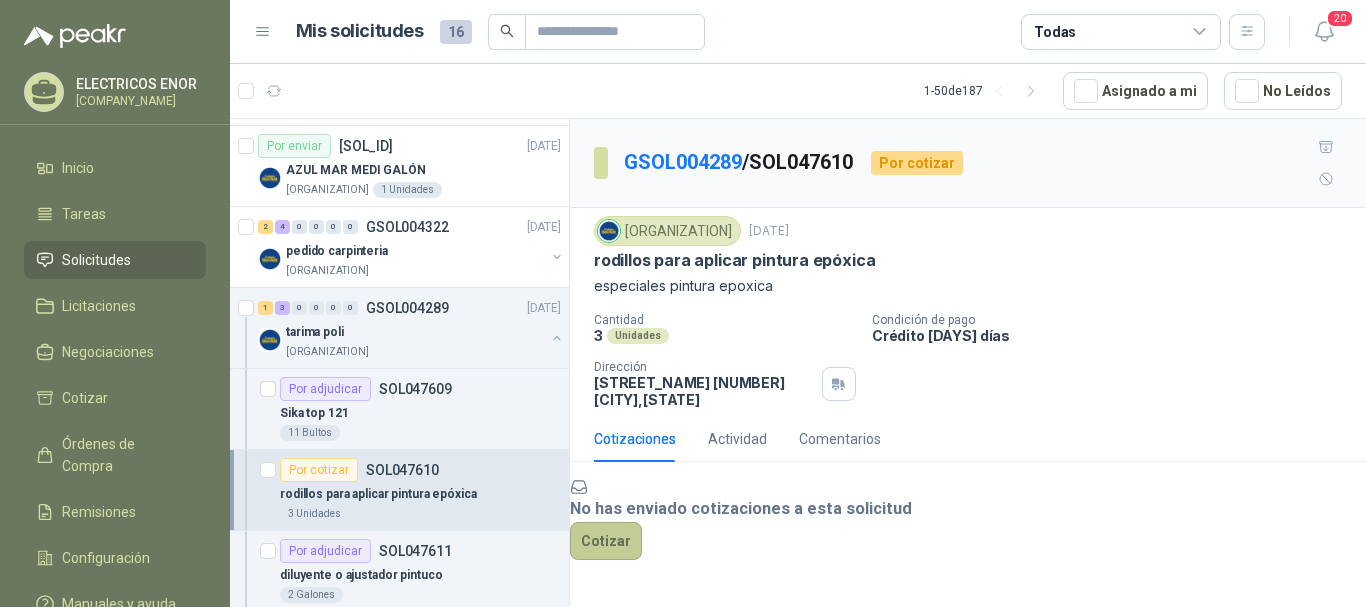 click on "Cotizar" at bounding box center [606, 541] 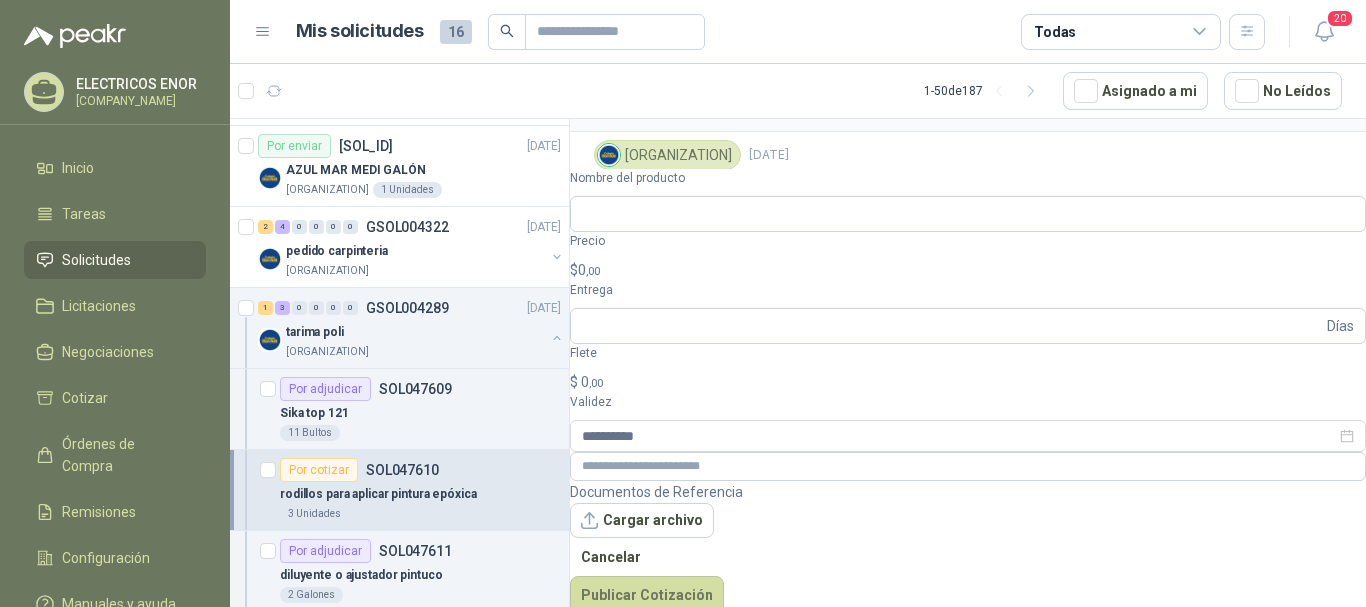 scroll, scrollTop: 74, scrollLeft: 0, axis: vertical 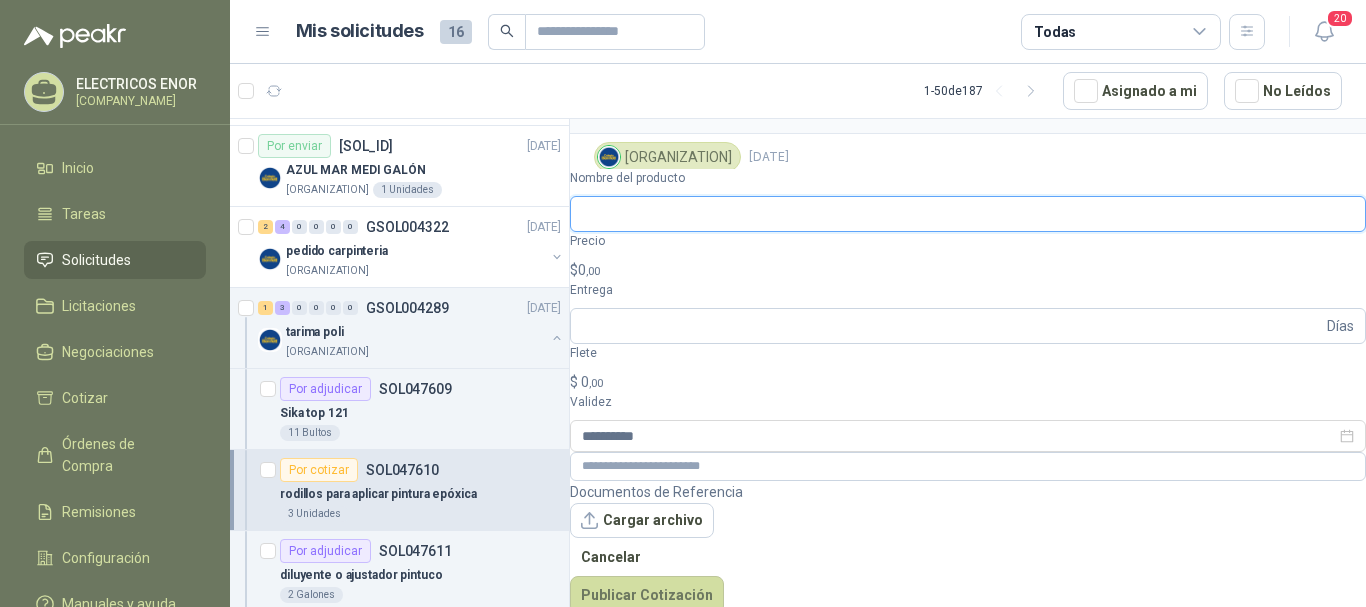 click on "Nombre del producto" at bounding box center (968, 214) 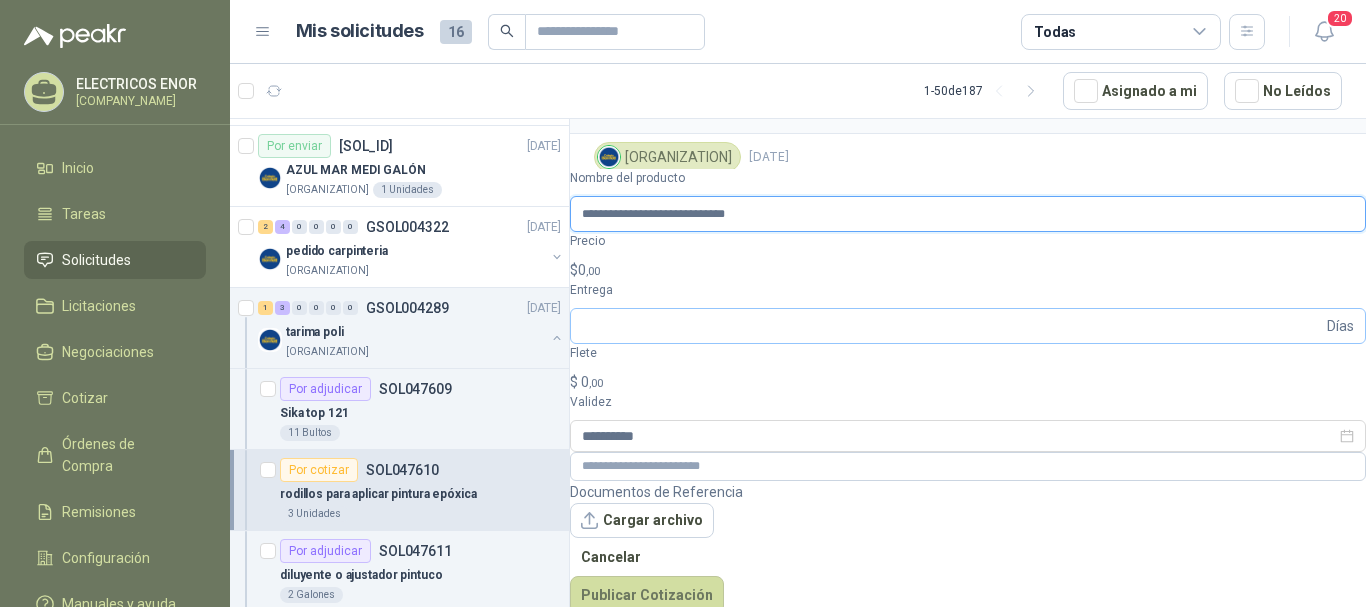type on "**********" 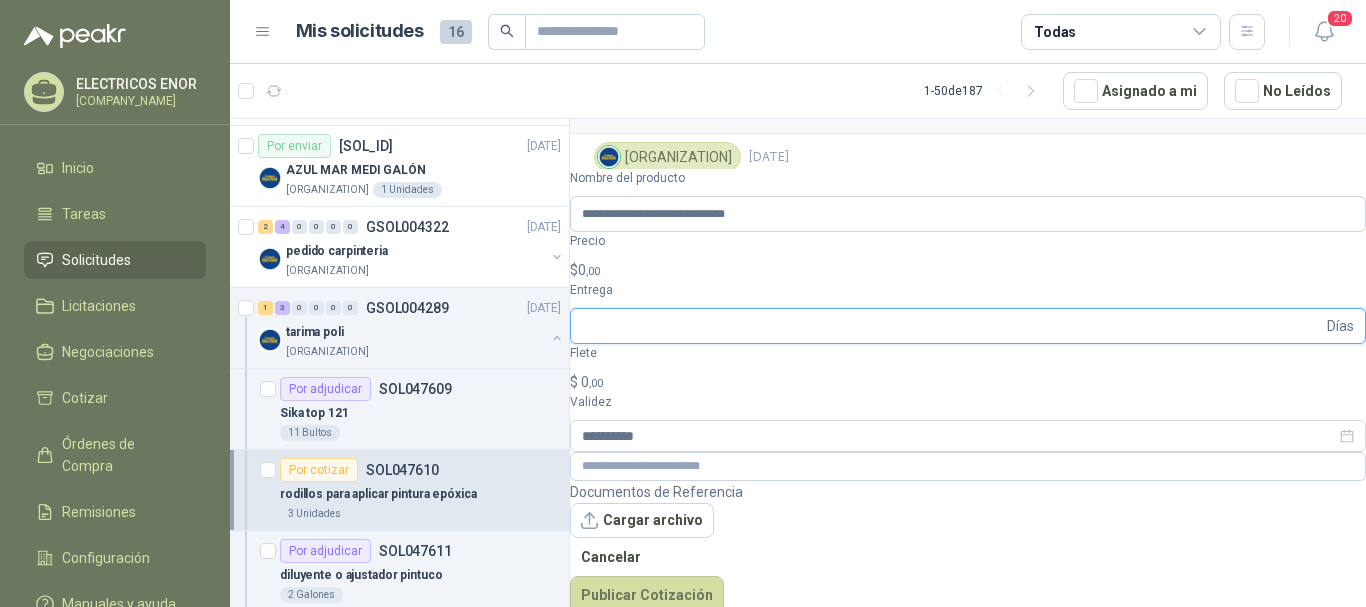 click on "Entrega" at bounding box center (952, 326) 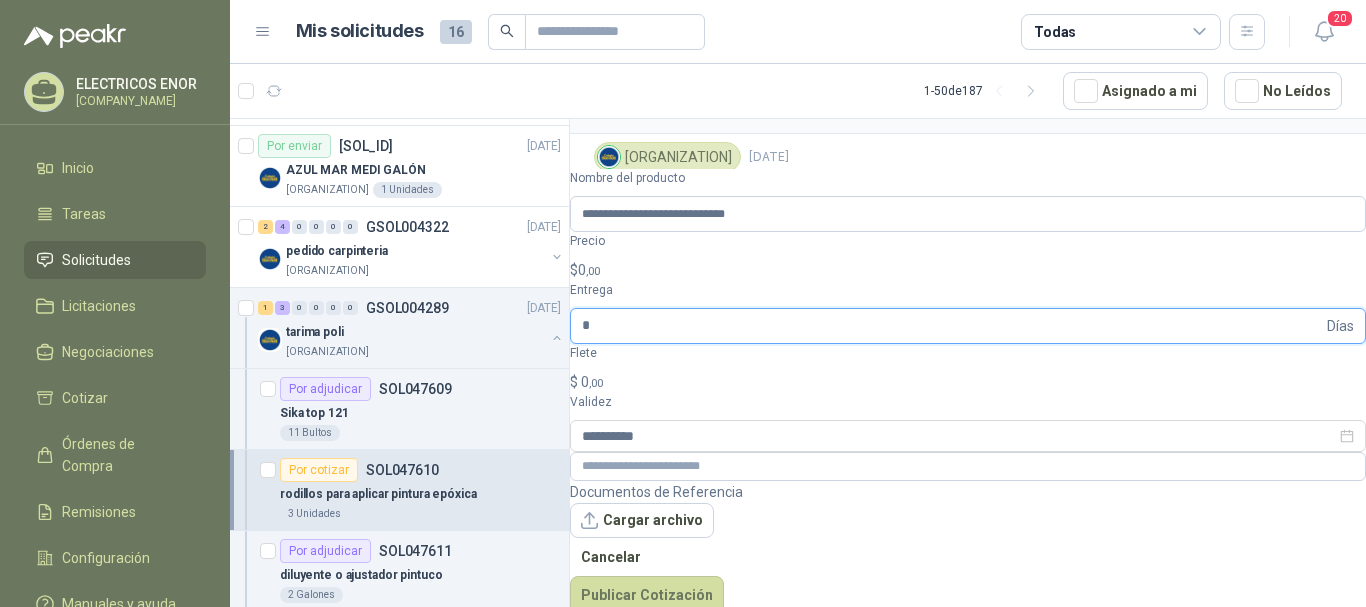 type on "*" 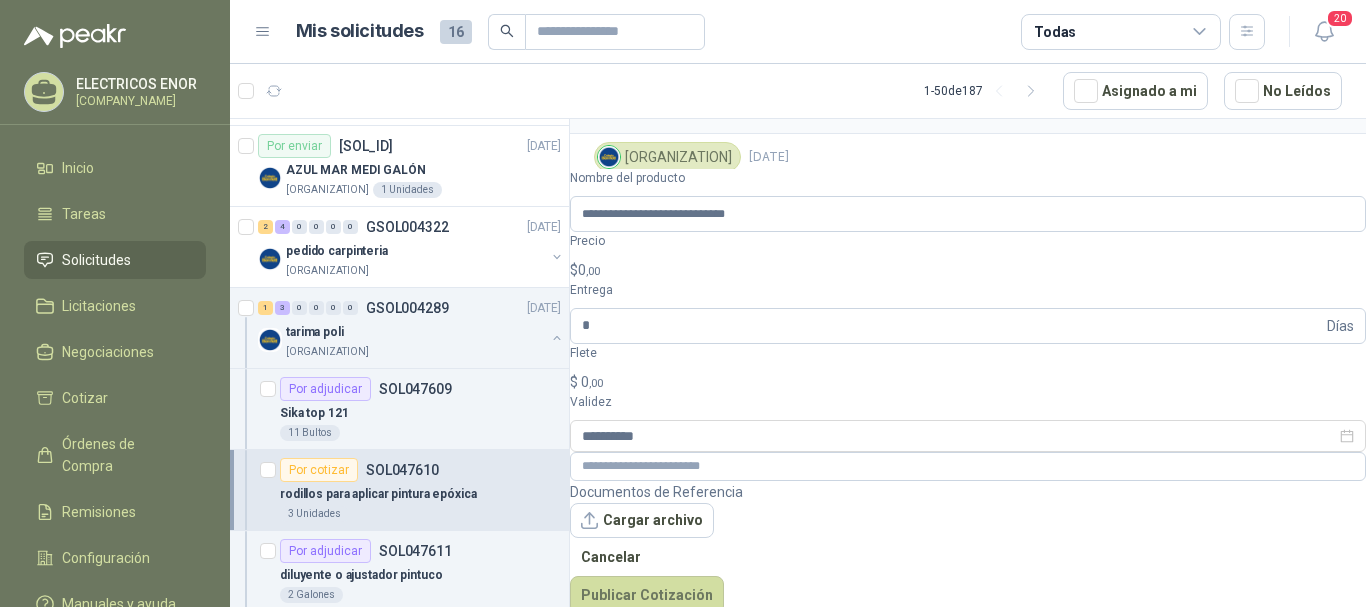 click on "$ [PRICE] ,00" at bounding box center [968, 270] 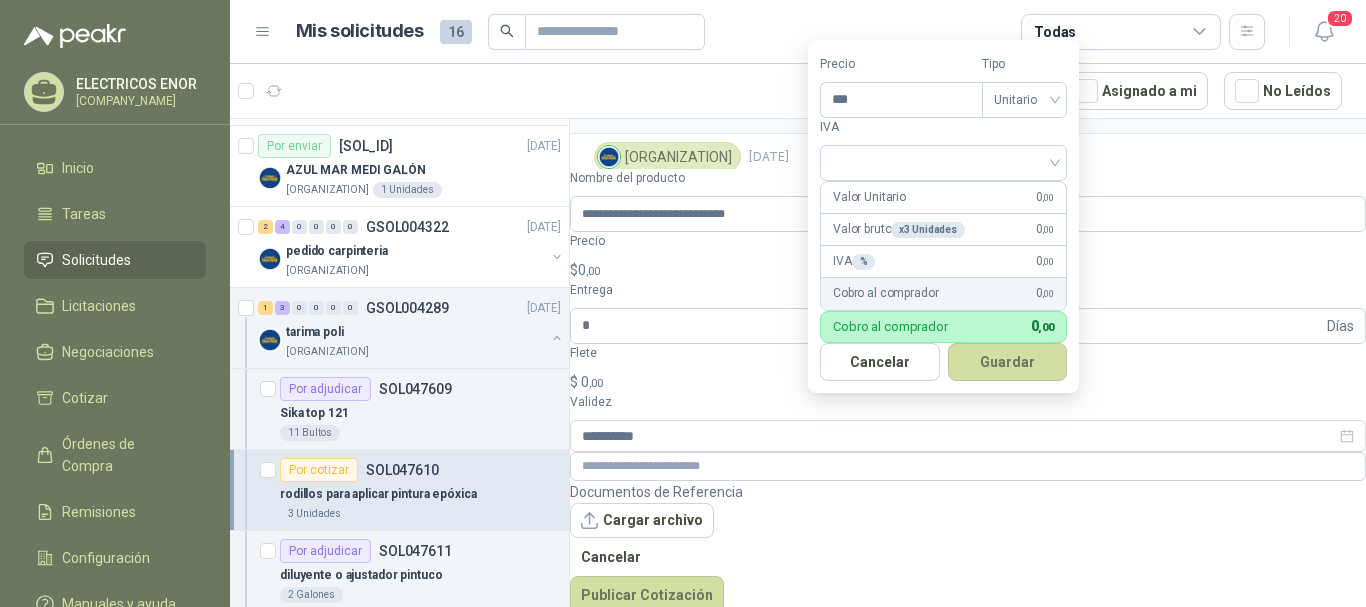 click on "$ [PRICE] ,00" at bounding box center [968, 270] 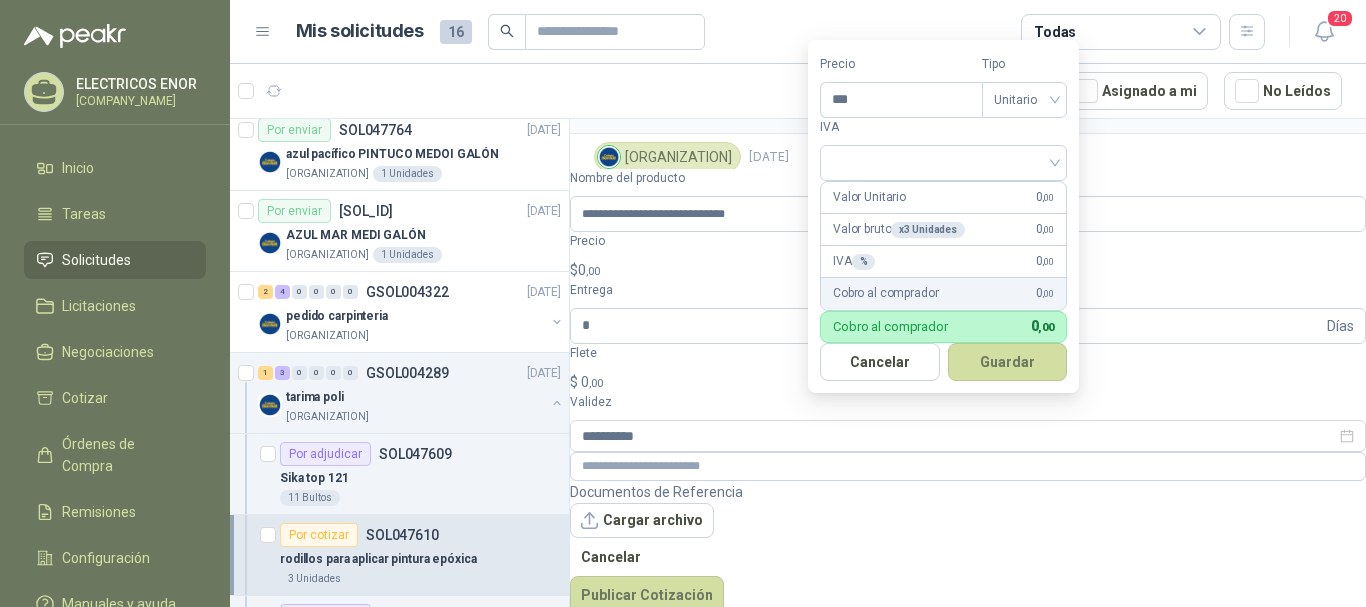 scroll, scrollTop: 400, scrollLeft: 0, axis: vertical 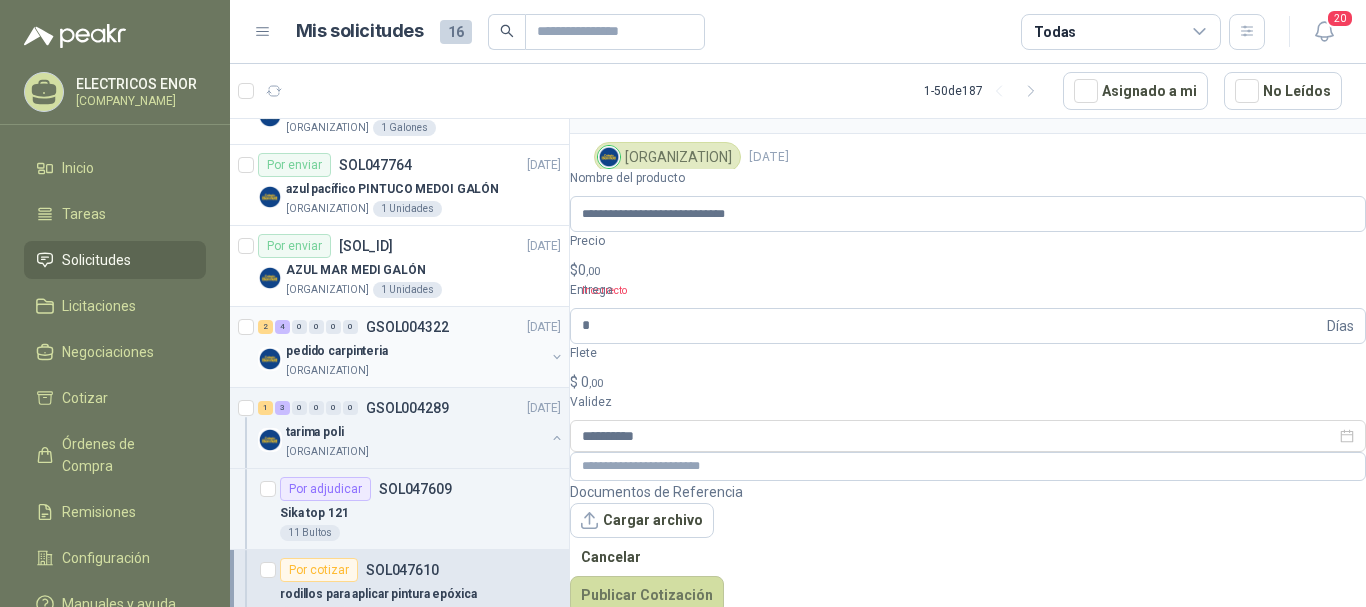click on "[QUANTITY]   [SOL_ID] [DATE]" at bounding box center (411, 327) 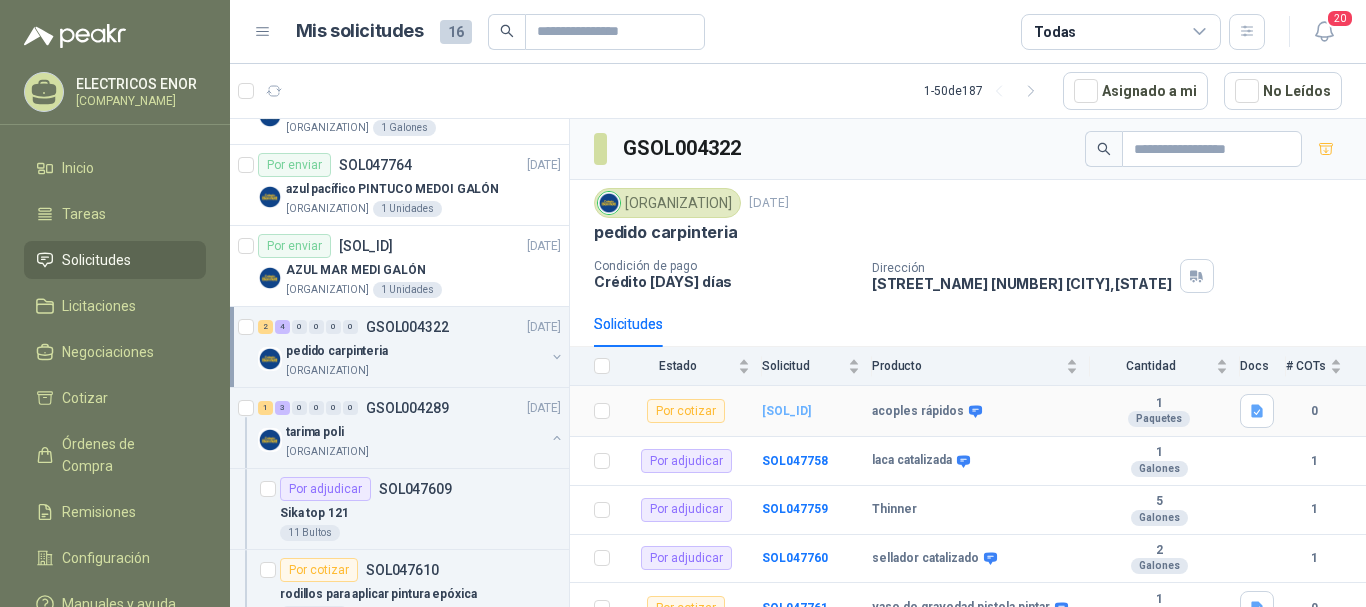 click on "[SOL_ID]" at bounding box center (786, 411) 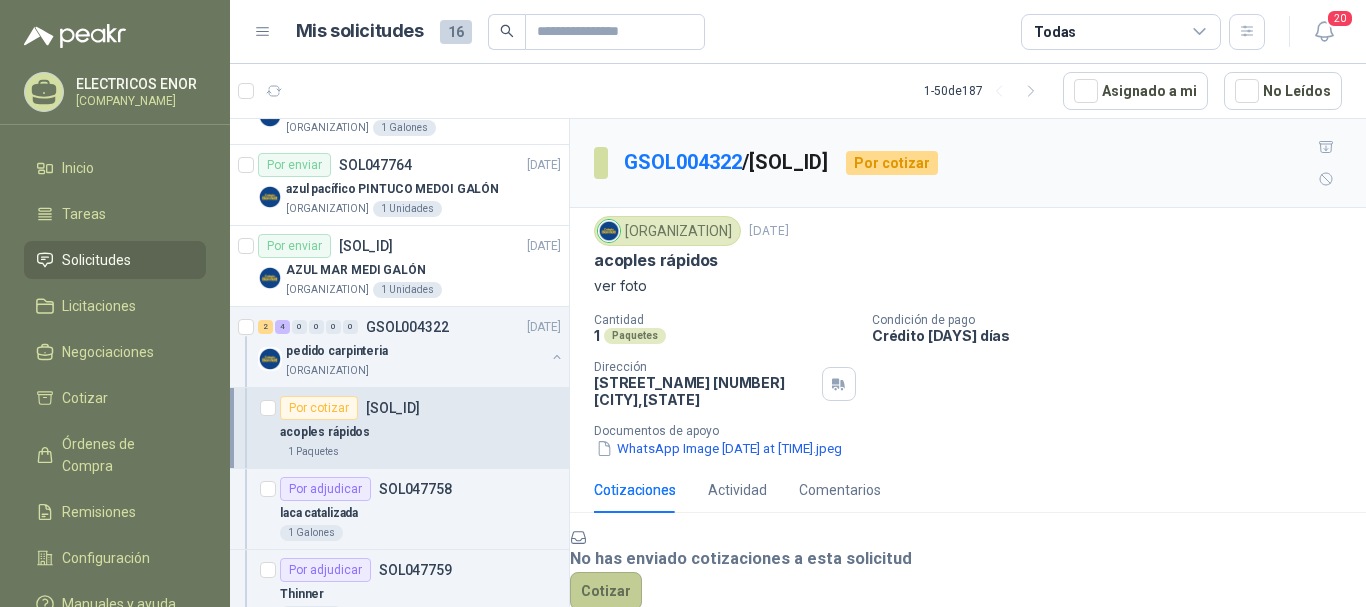 click on "Cotizar" at bounding box center [606, 591] 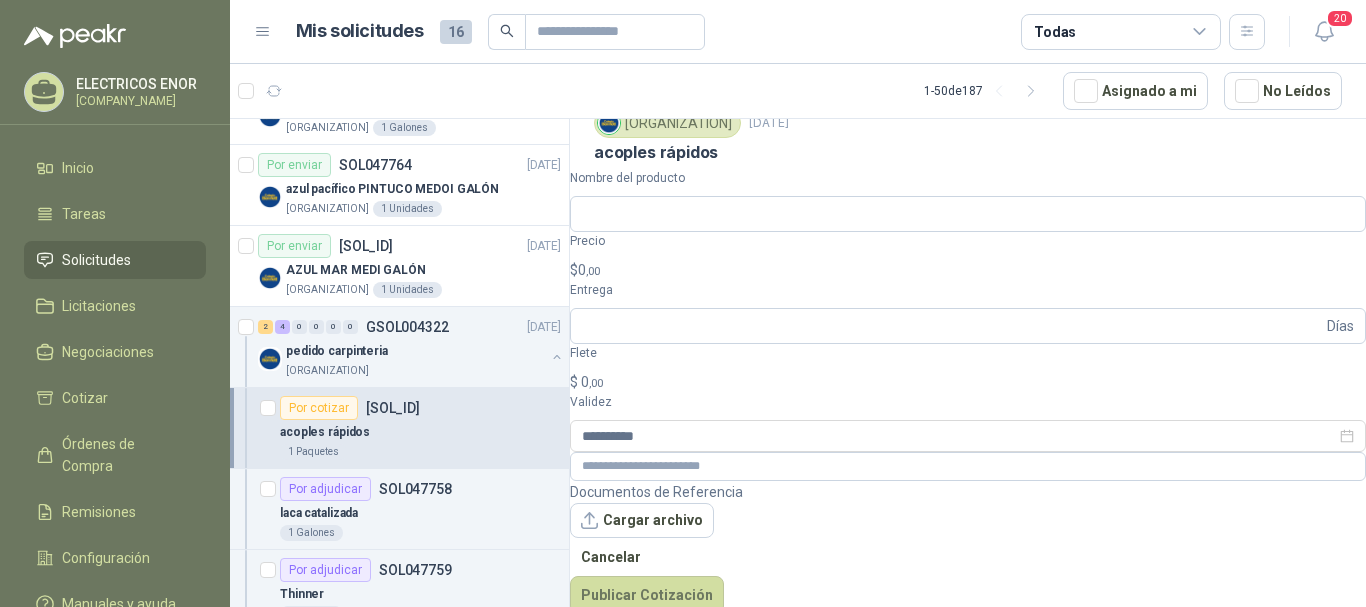 scroll, scrollTop: 125, scrollLeft: 0, axis: vertical 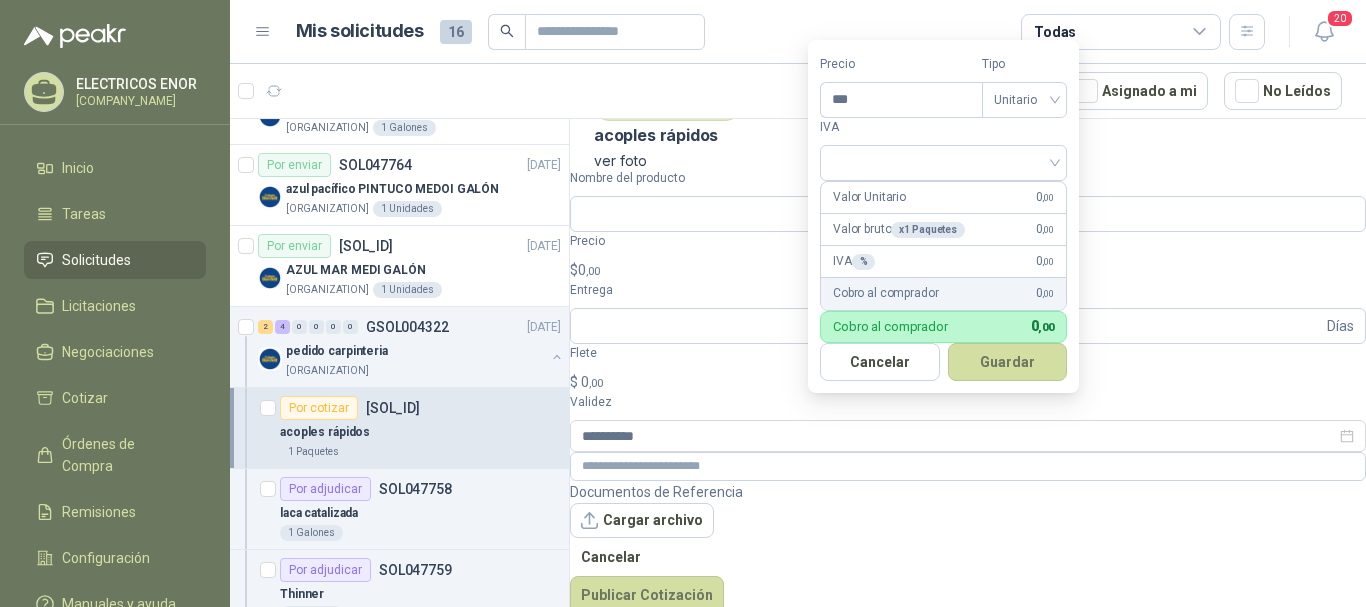 click on ",00" at bounding box center (593, 271) 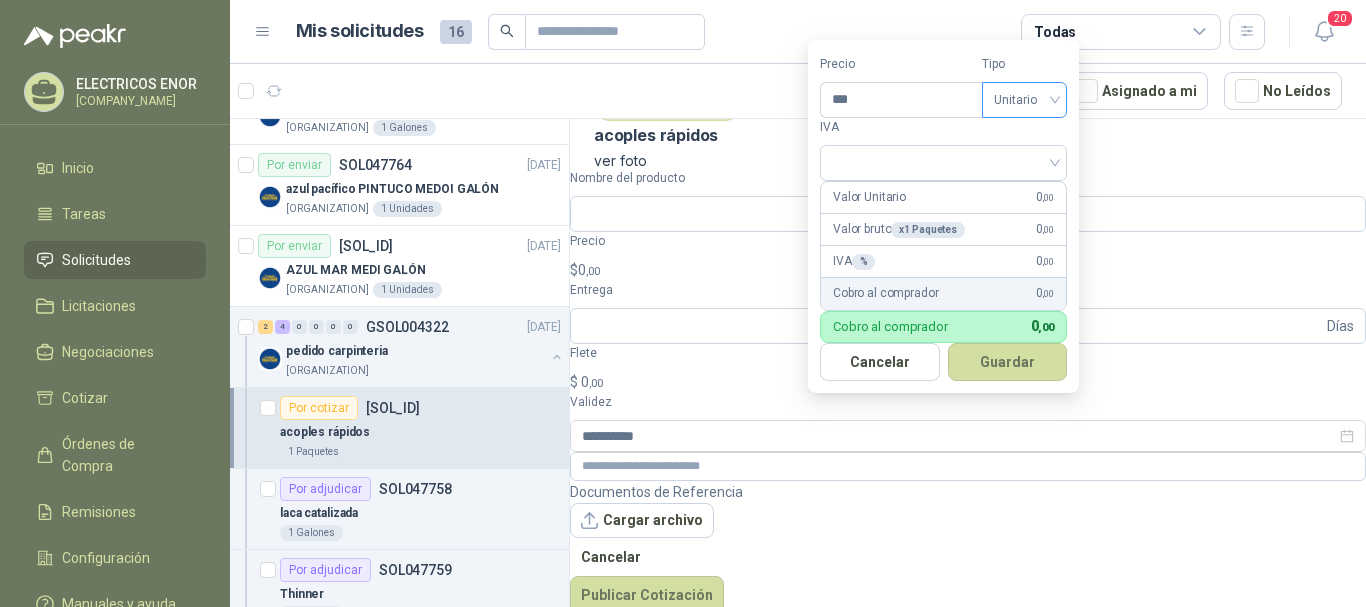 click on "Unitario" at bounding box center [1024, 100] 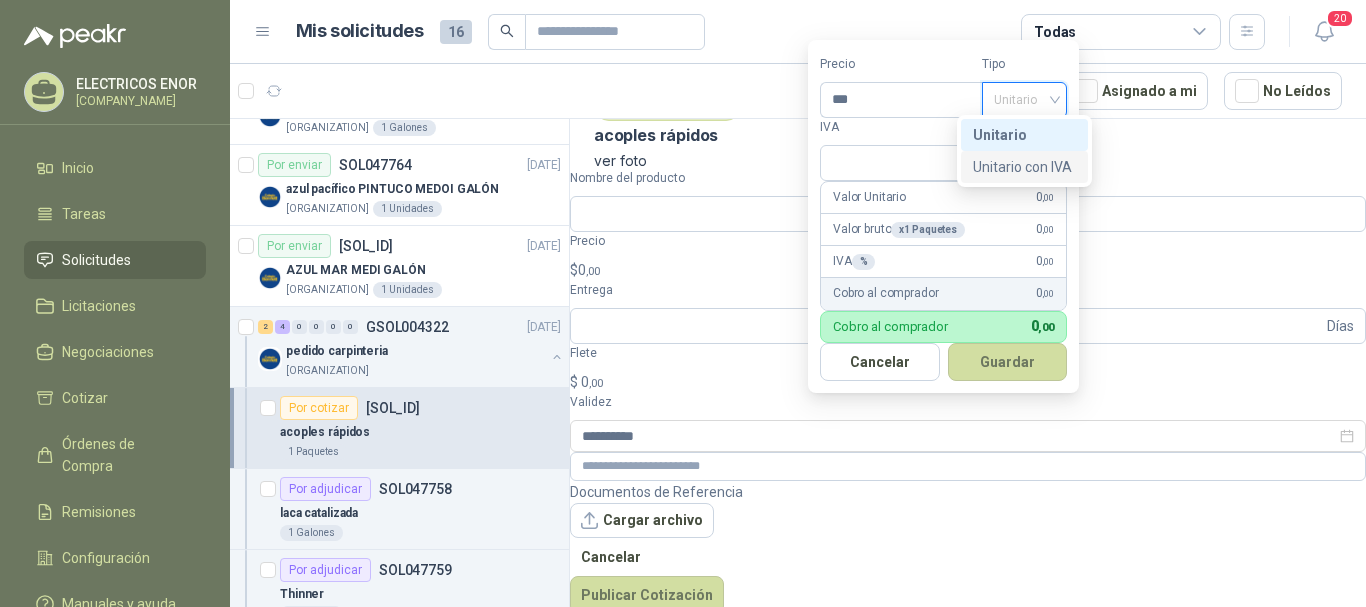 click on "Unitario con IVA" at bounding box center [1024, 167] 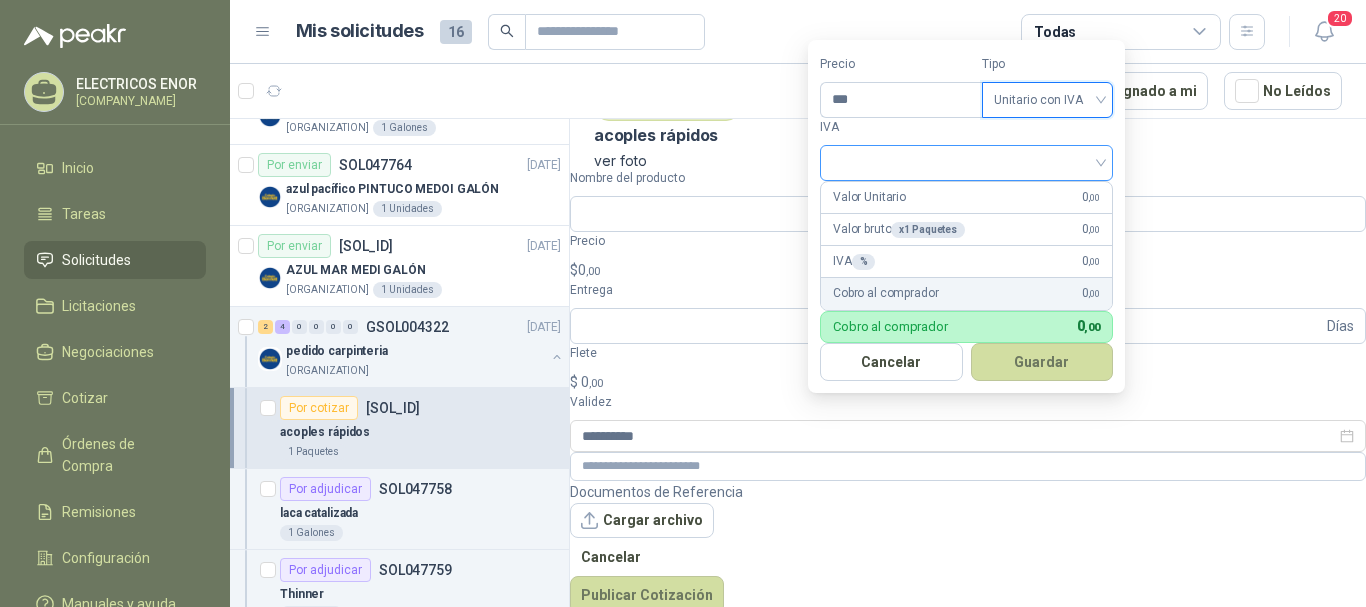 click at bounding box center [966, 161] 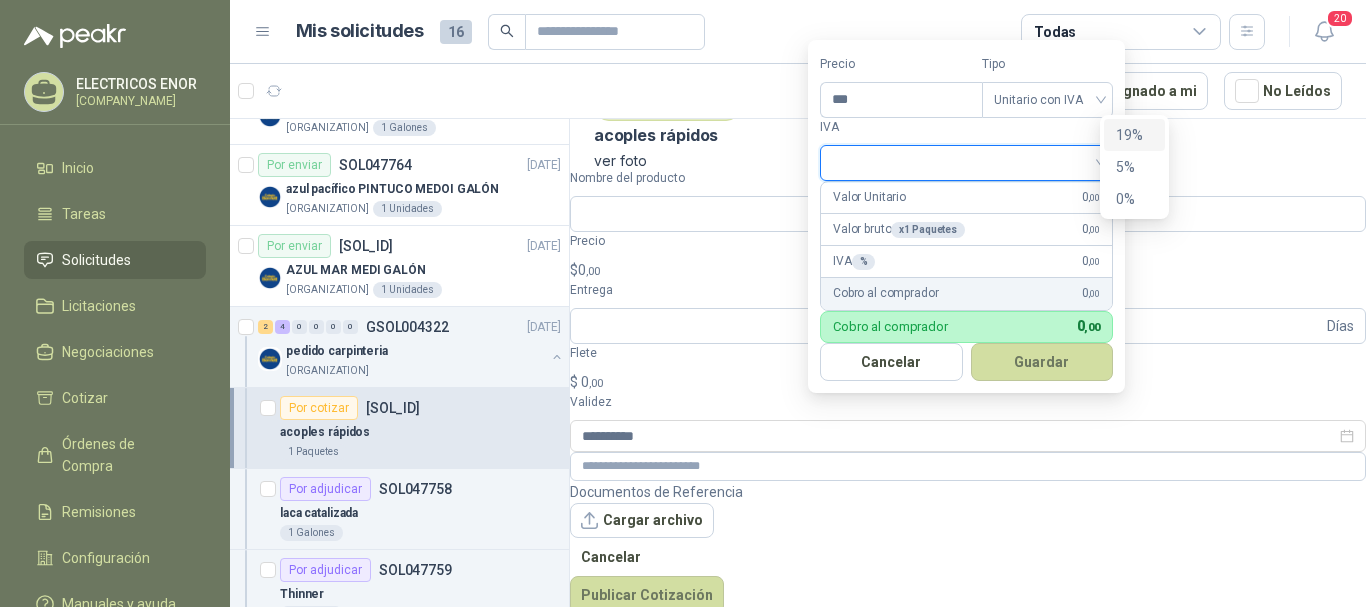click on "19%" at bounding box center (0, 0) 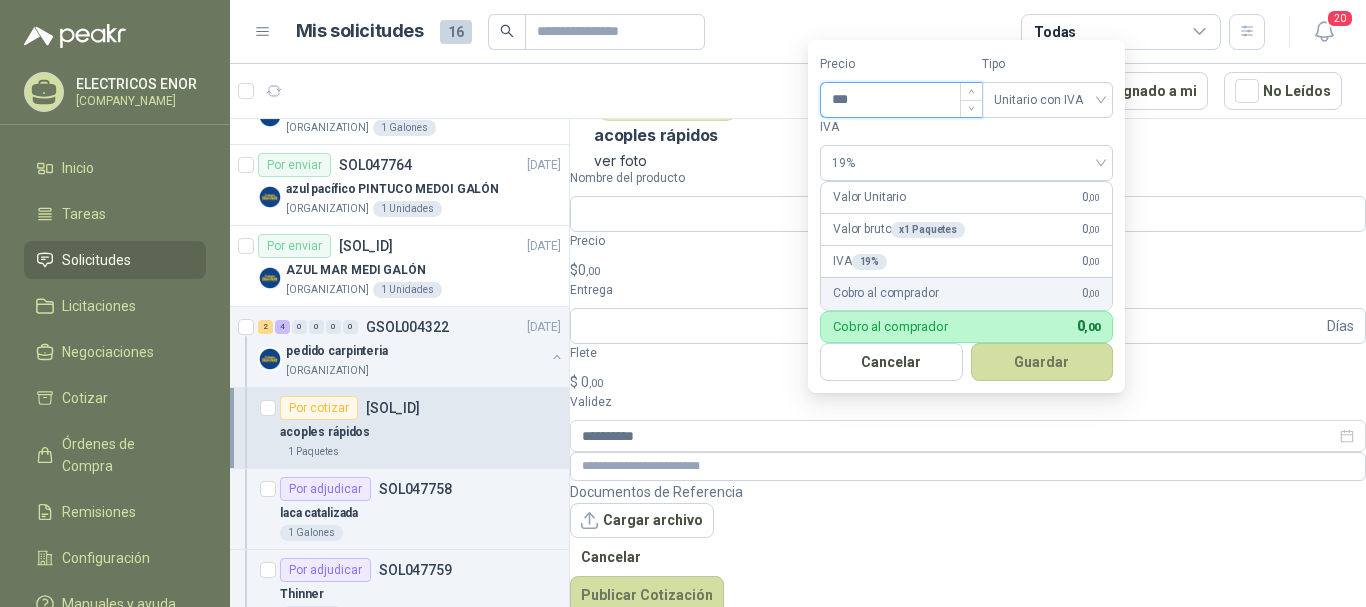 click on "***" at bounding box center [901, 100] 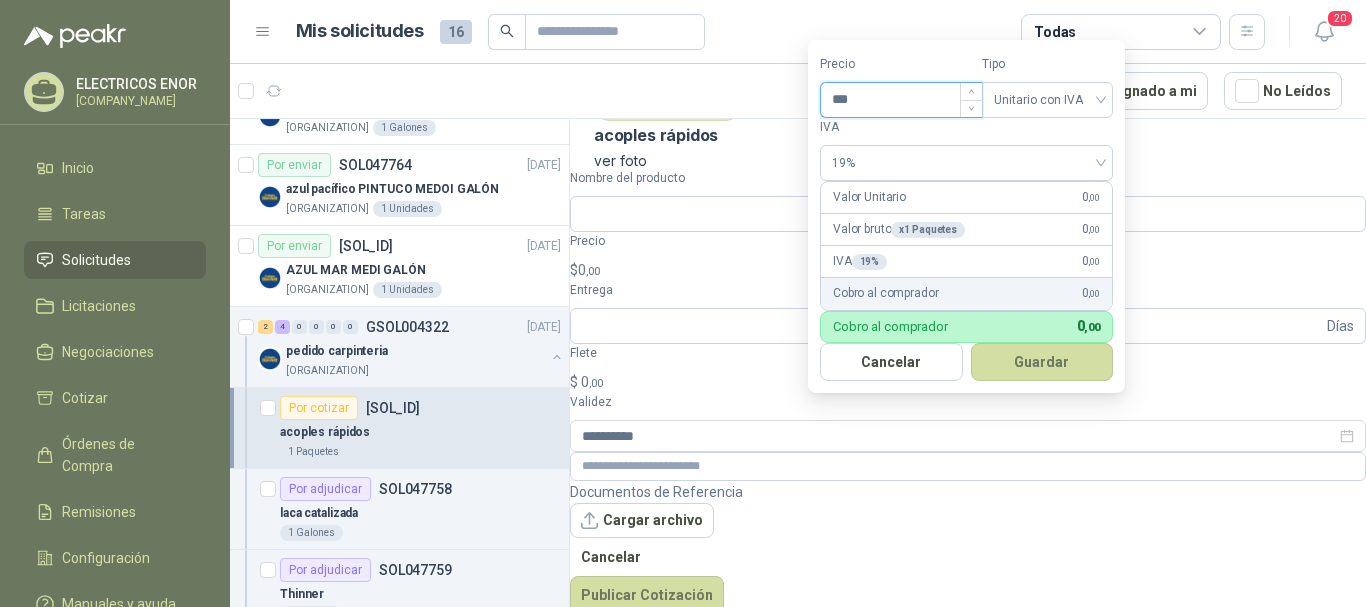 click on "***" at bounding box center (901, 100) 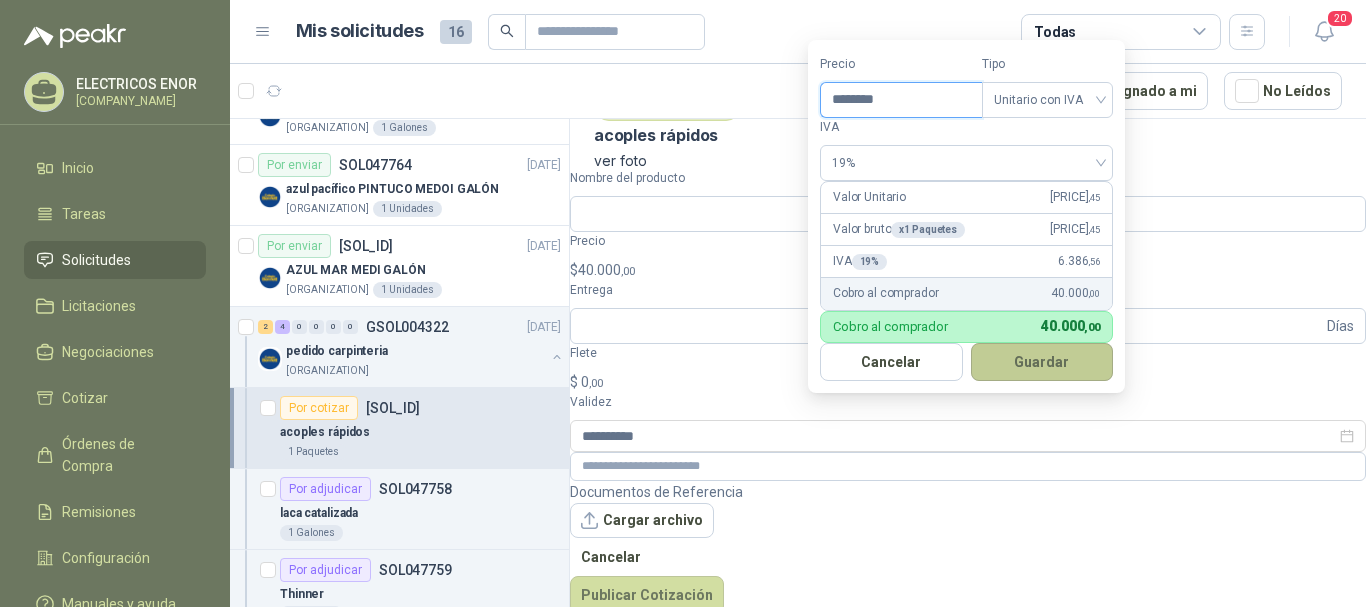 type on "********" 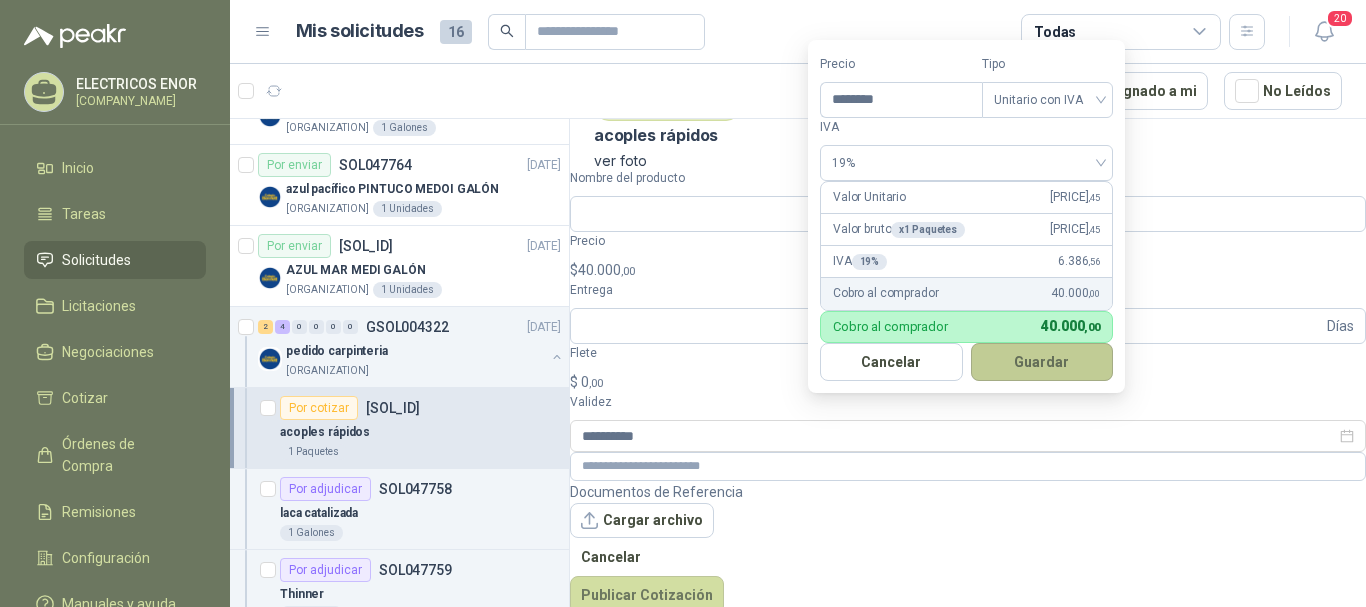 click on "Guardar" at bounding box center [1042, 362] 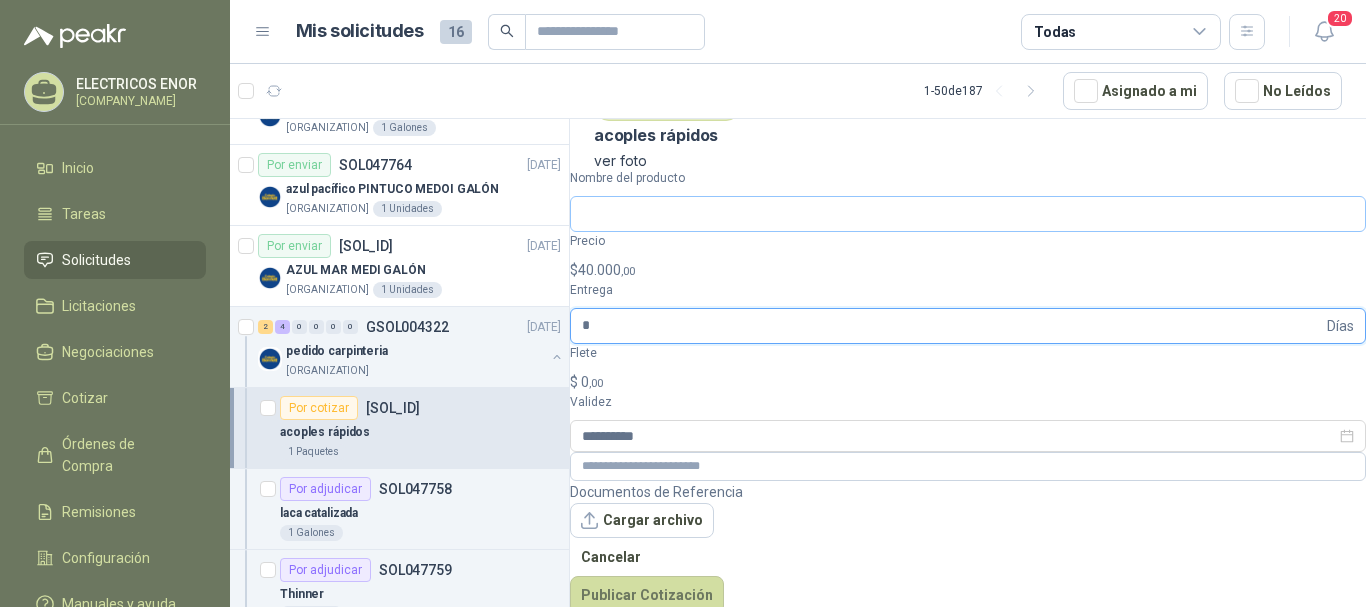 type on "*" 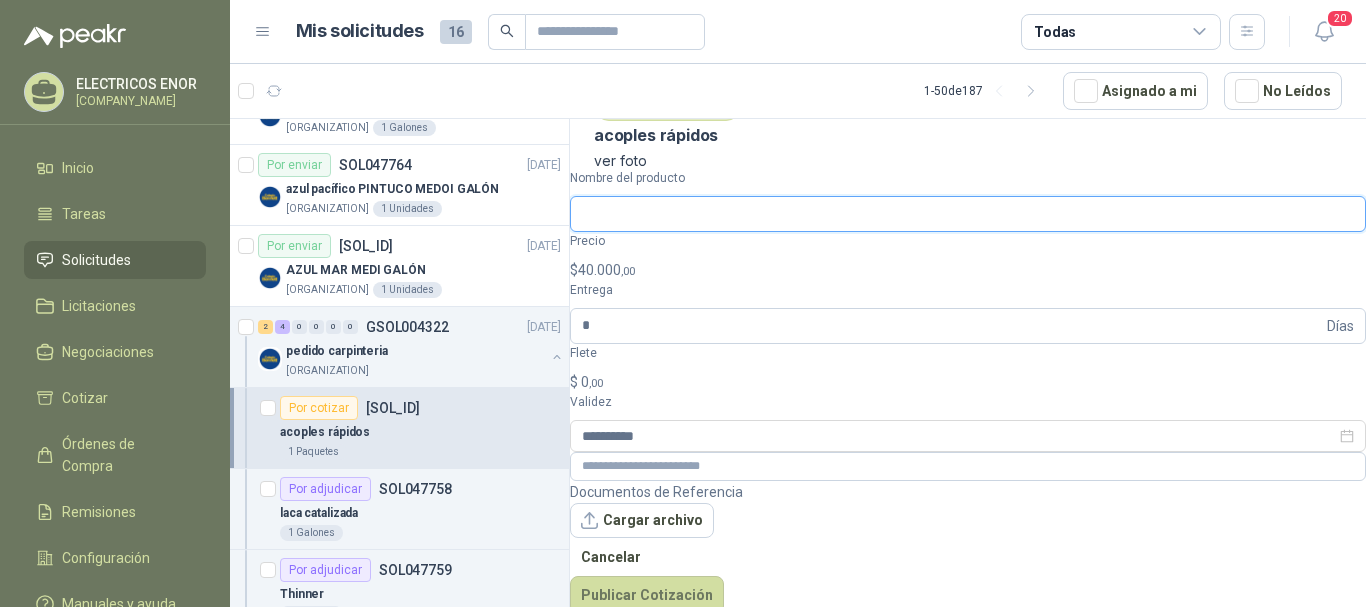 click on "Nombre del producto" at bounding box center (968, 214) 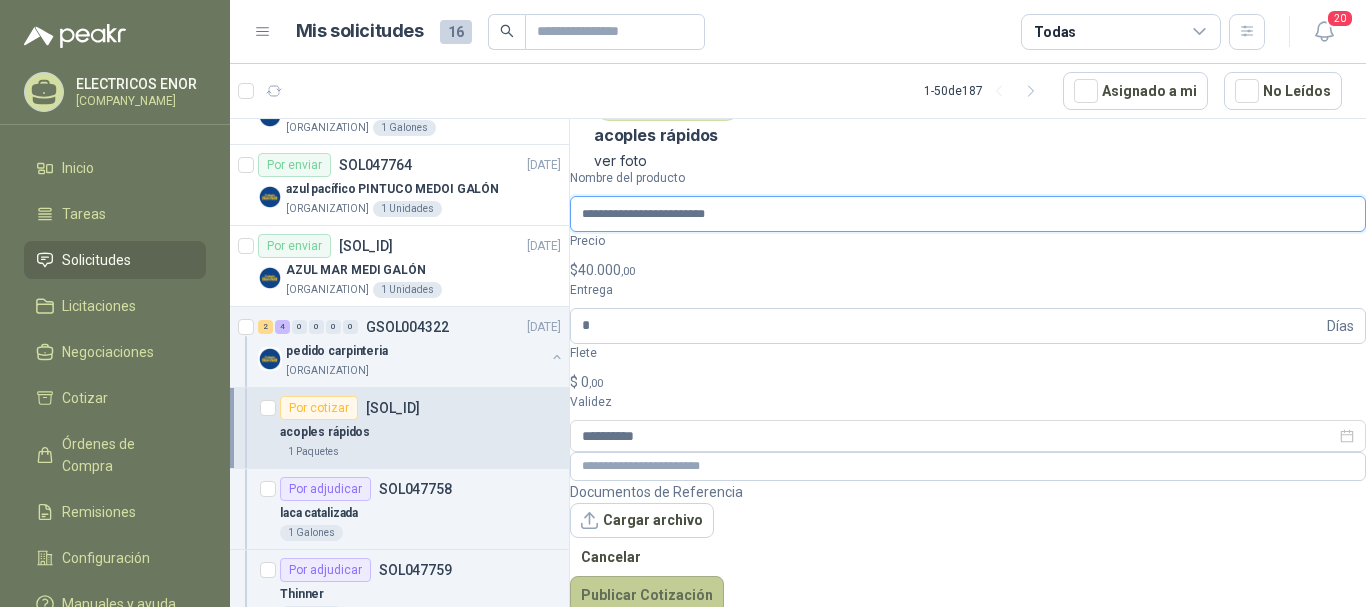 type on "**********" 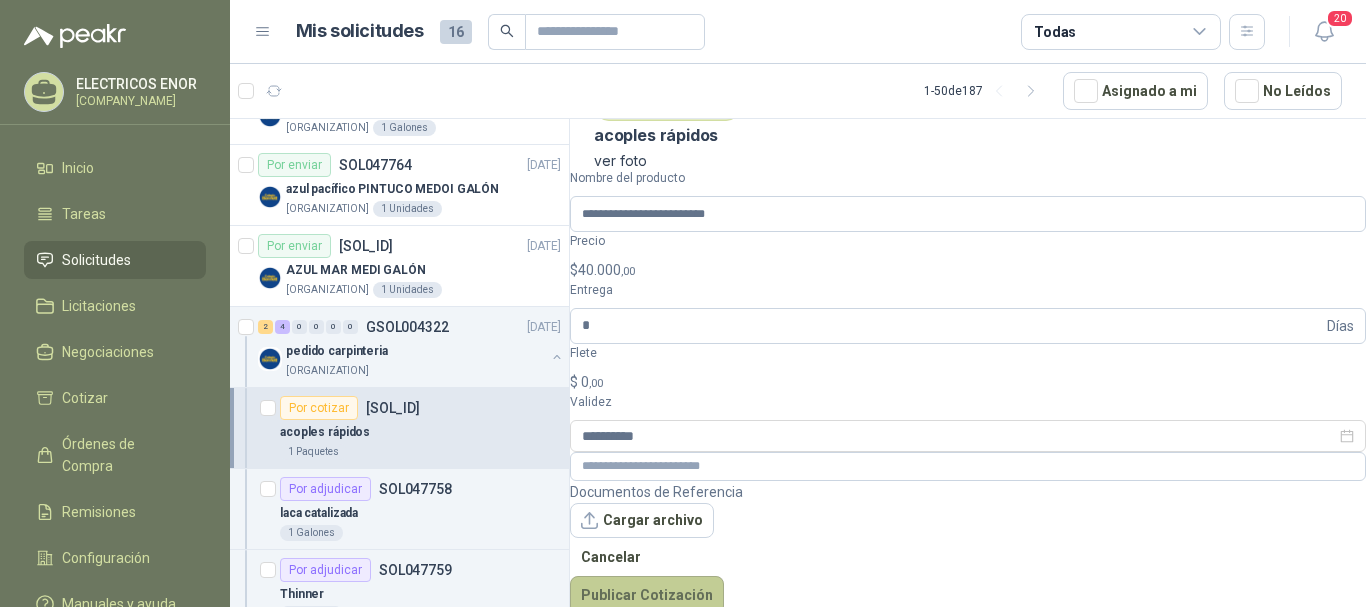 click on "Publicar Cotización" at bounding box center (647, 595) 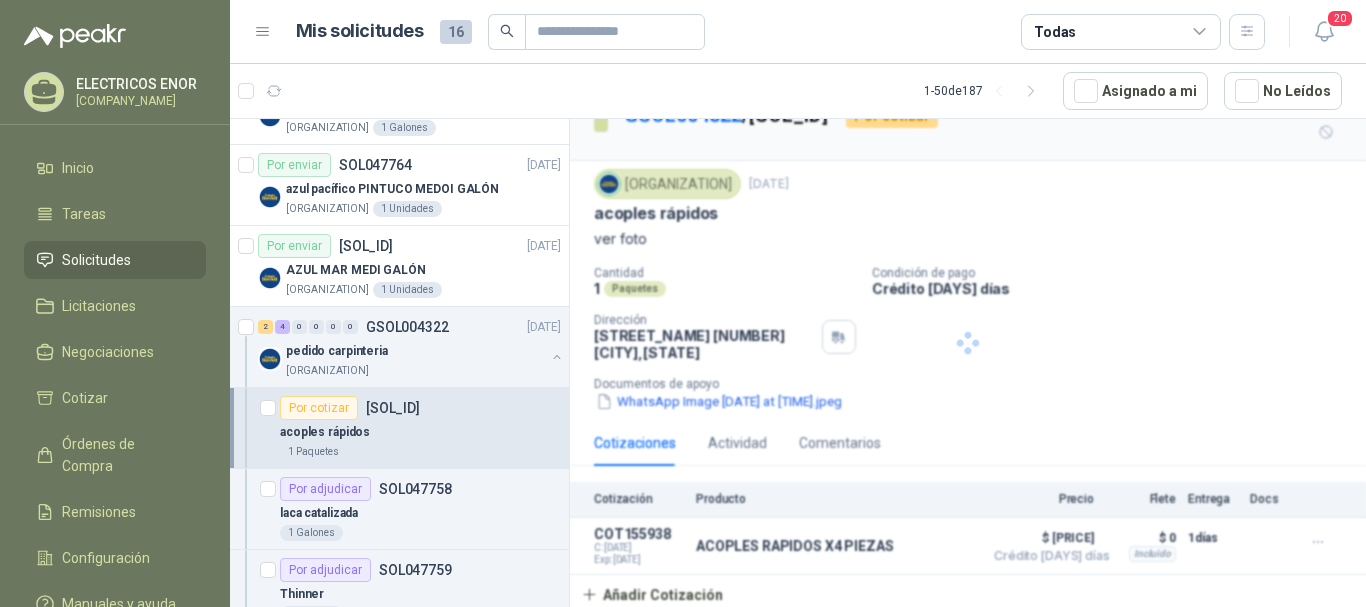 scroll, scrollTop: 16, scrollLeft: 0, axis: vertical 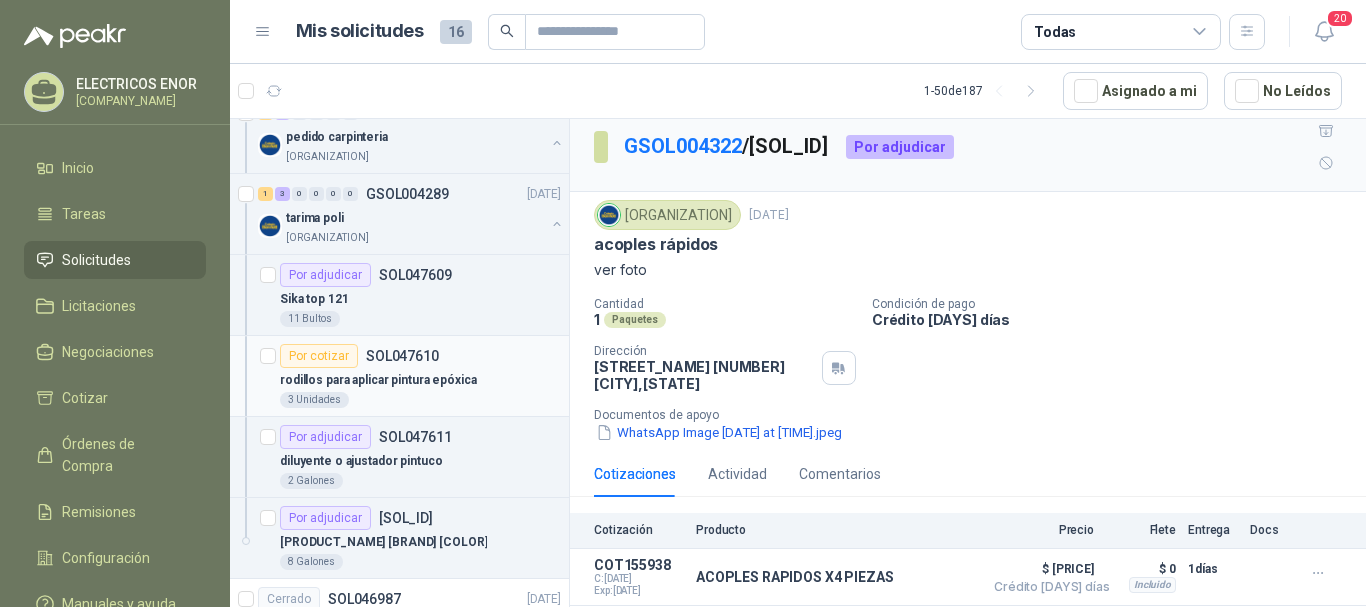 click on "rodillos para aplicar pintura epóxica" at bounding box center (378, 380) 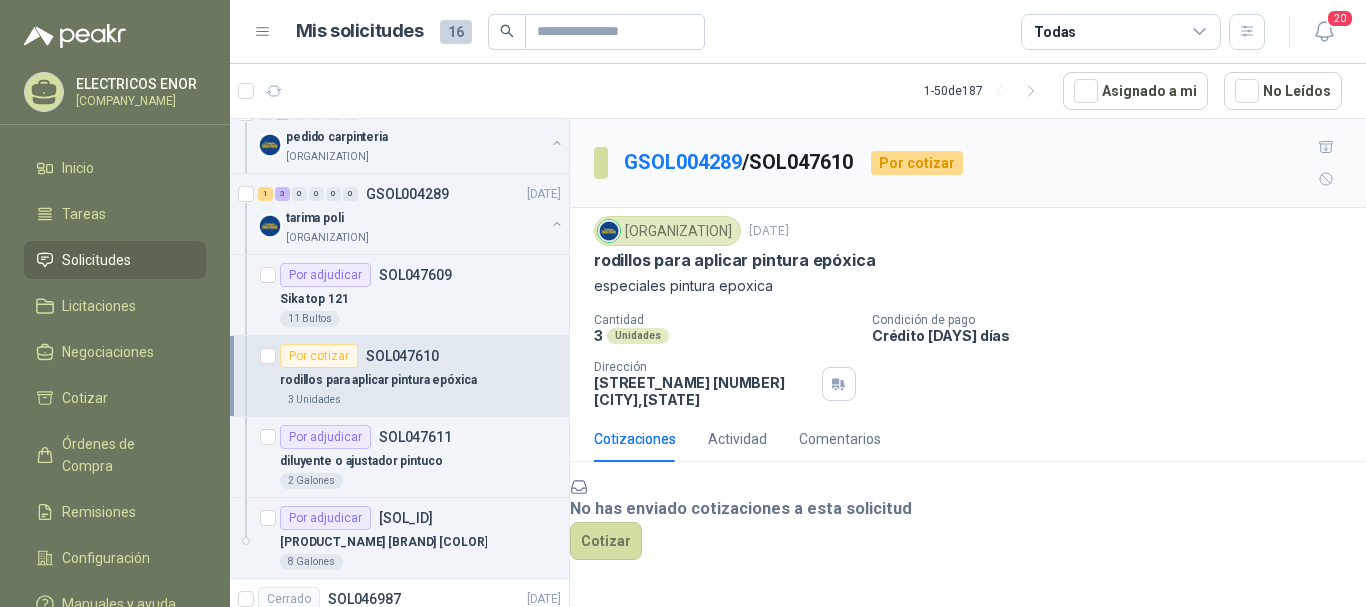 scroll, scrollTop: 88, scrollLeft: 0, axis: vertical 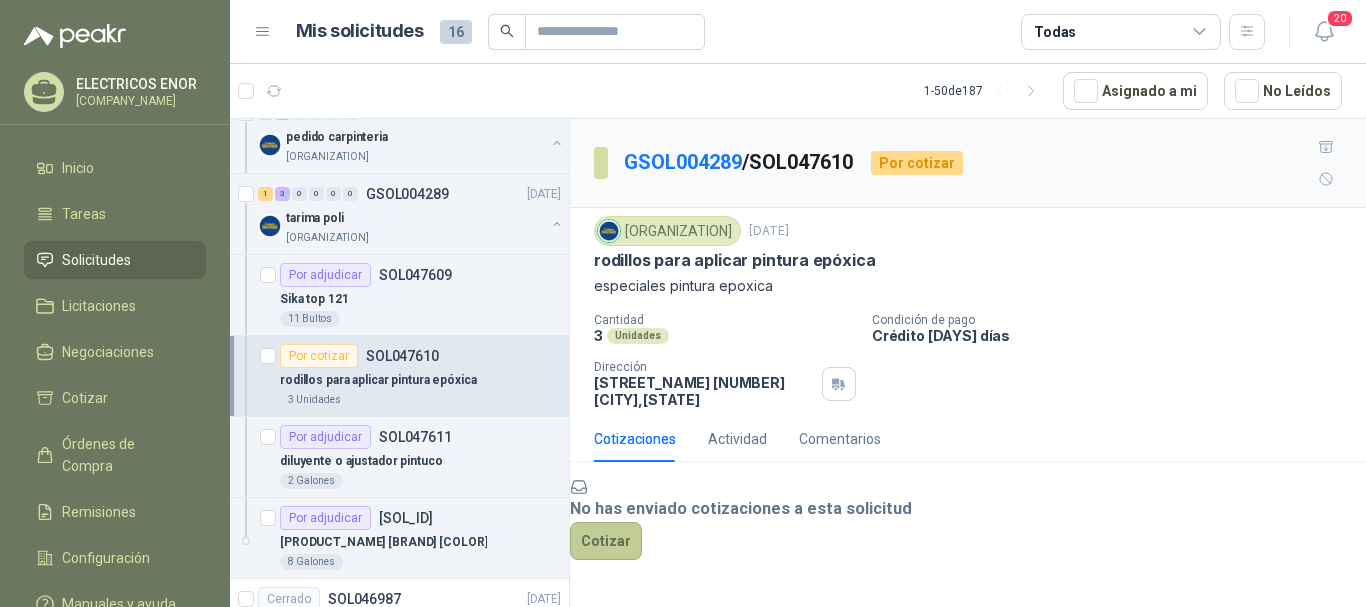 click on "Cotizar" at bounding box center (606, 541) 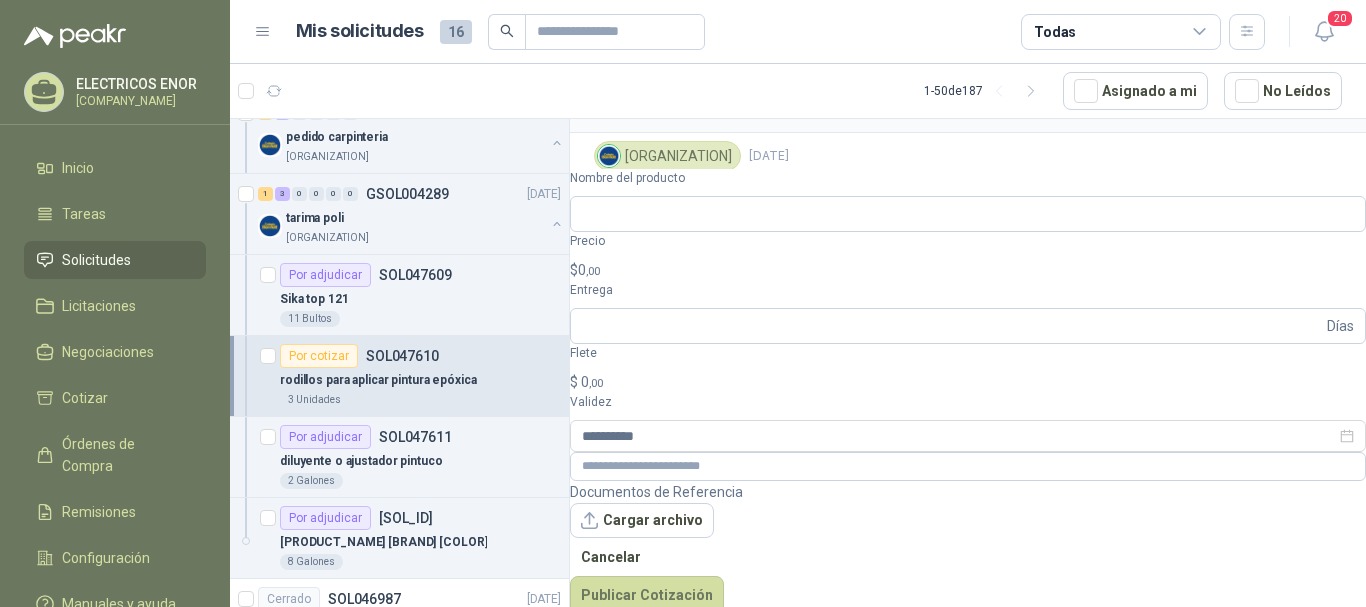 scroll, scrollTop: 74, scrollLeft: 0, axis: vertical 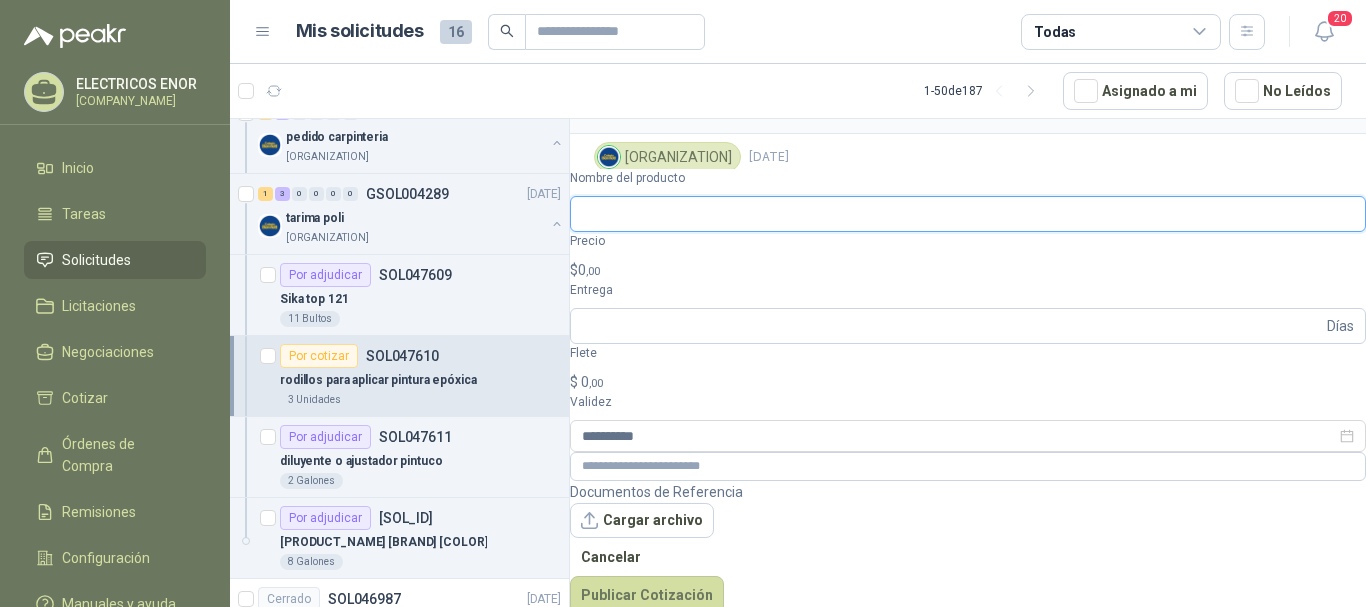 click on "Nombre del producto" at bounding box center (968, 214) 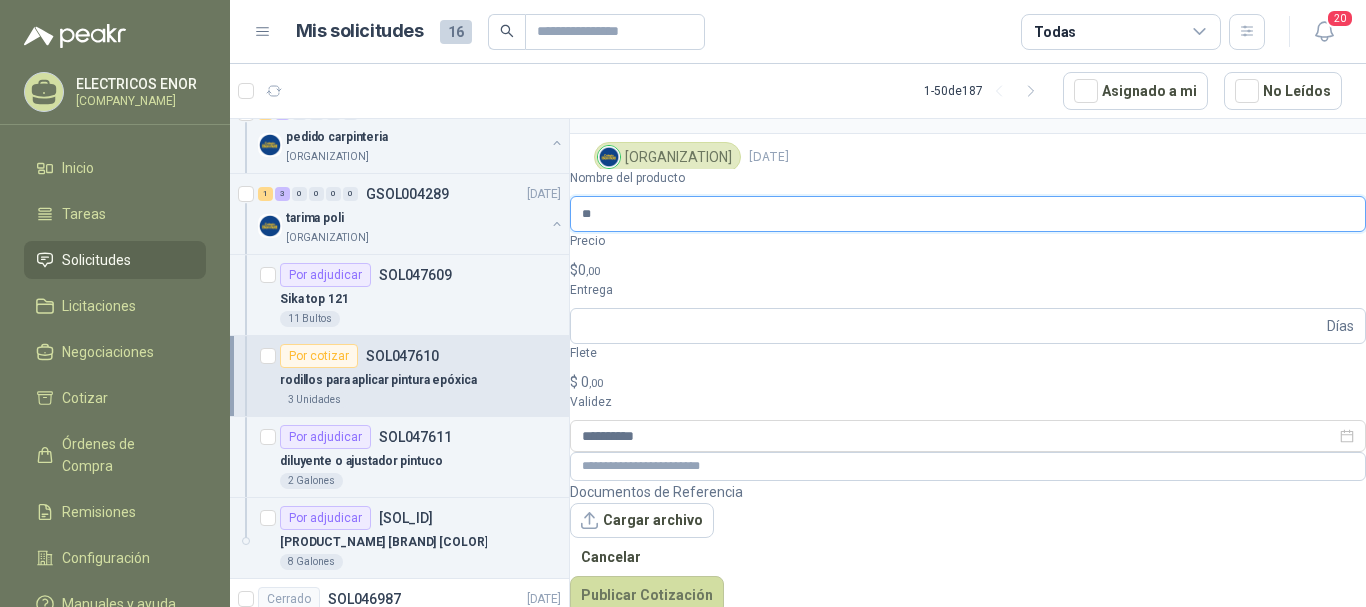 type on "**********" 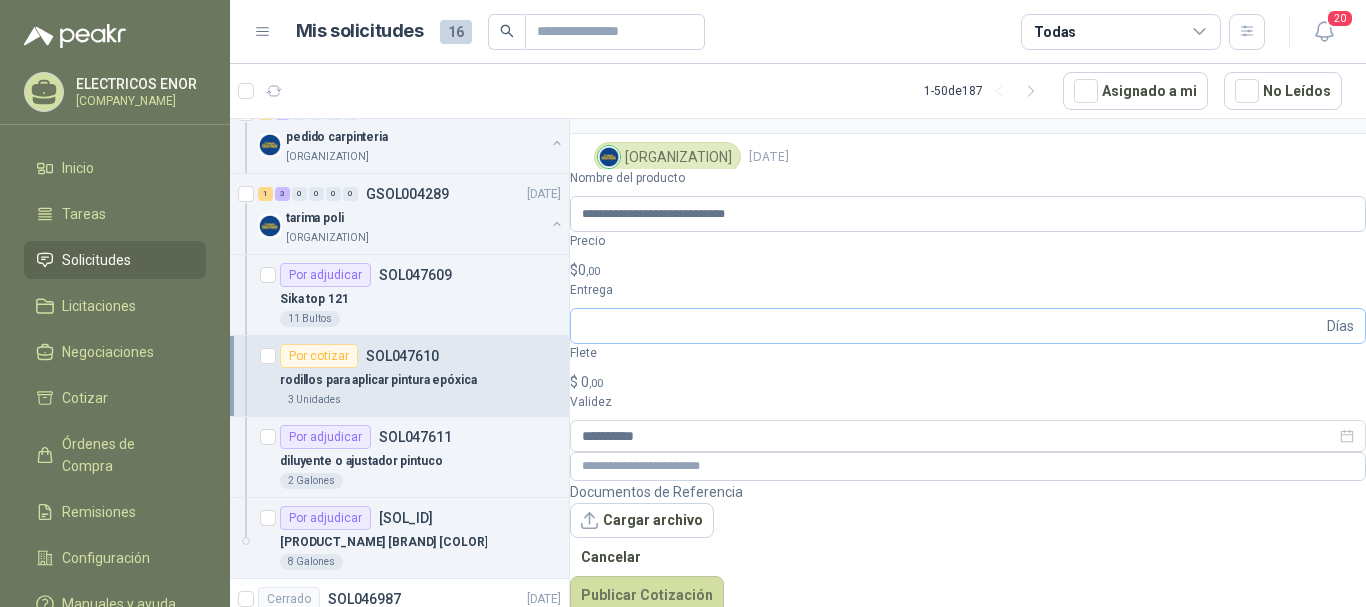 click on "Días" at bounding box center [1340, 326] 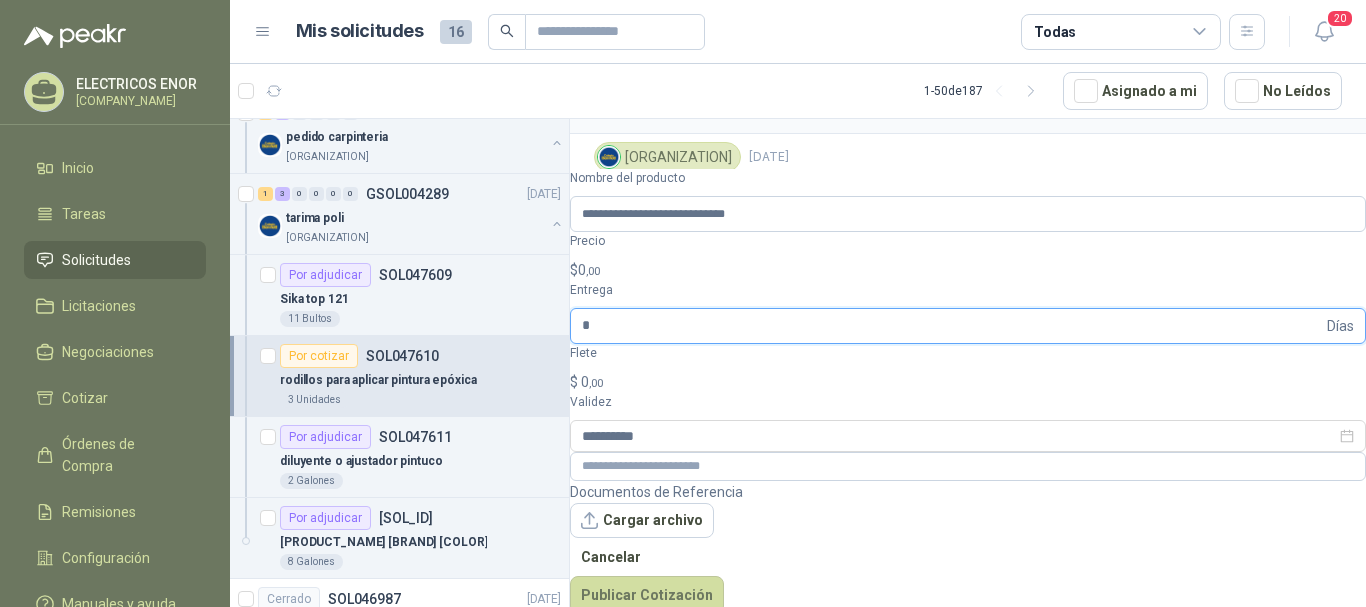 type on "*" 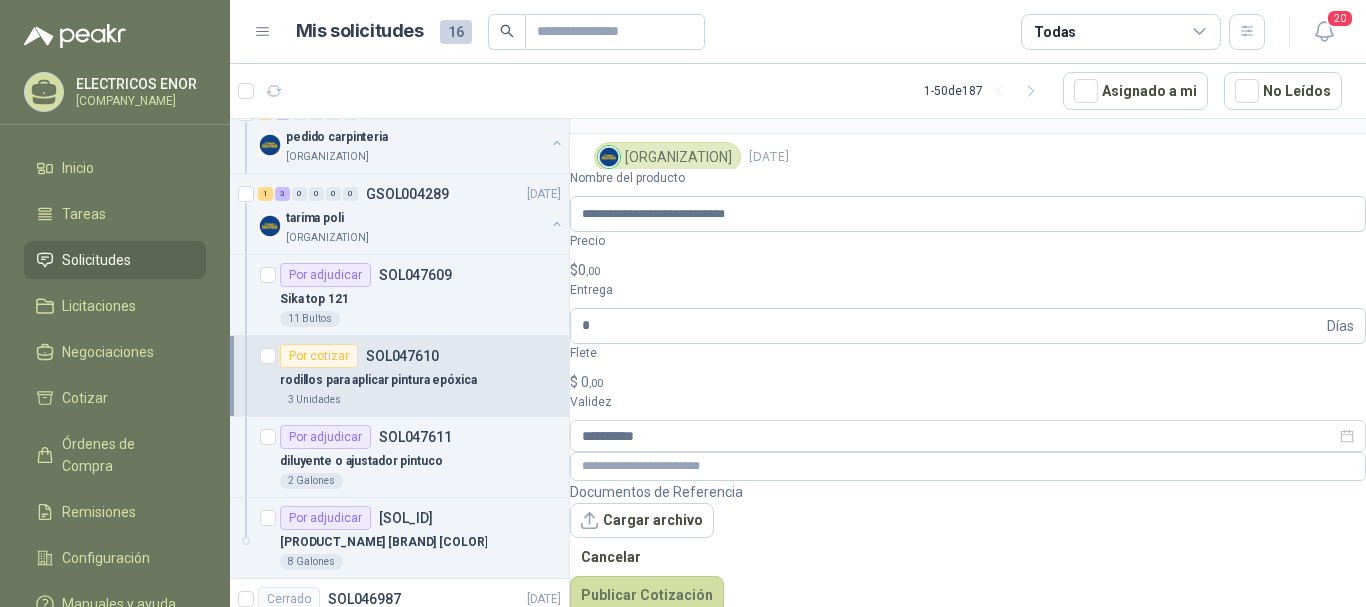 click on "$ [PRICE] ,00" at bounding box center [968, 270] 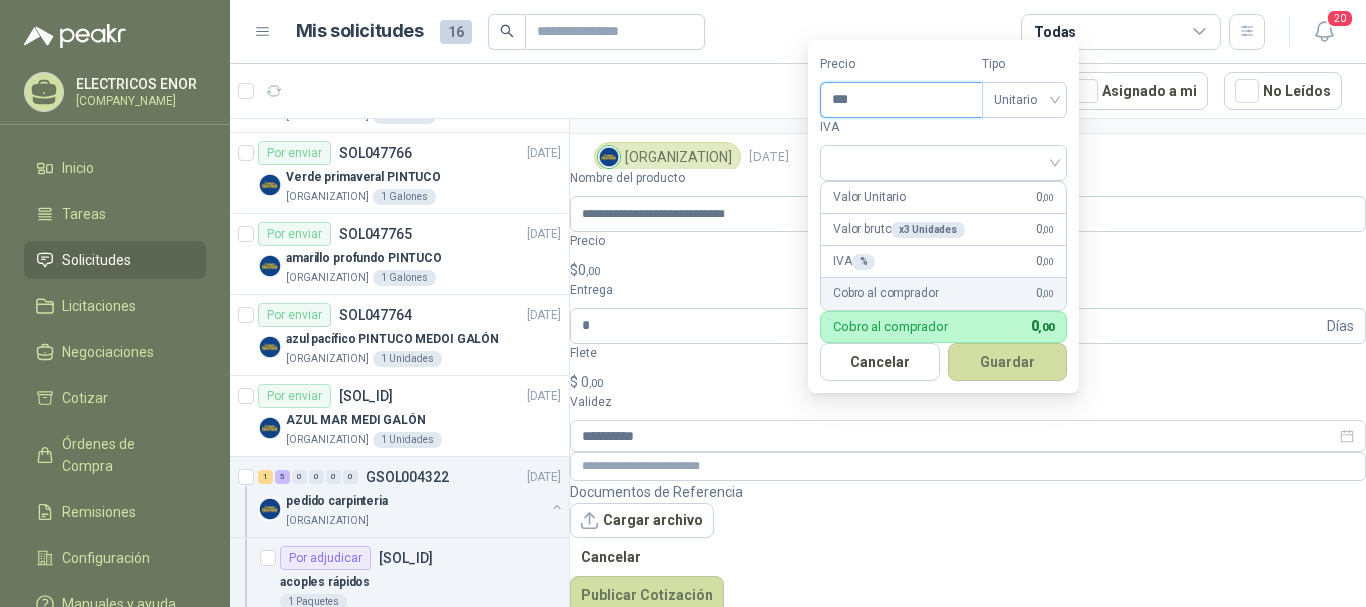 scroll, scrollTop: 300, scrollLeft: 0, axis: vertical 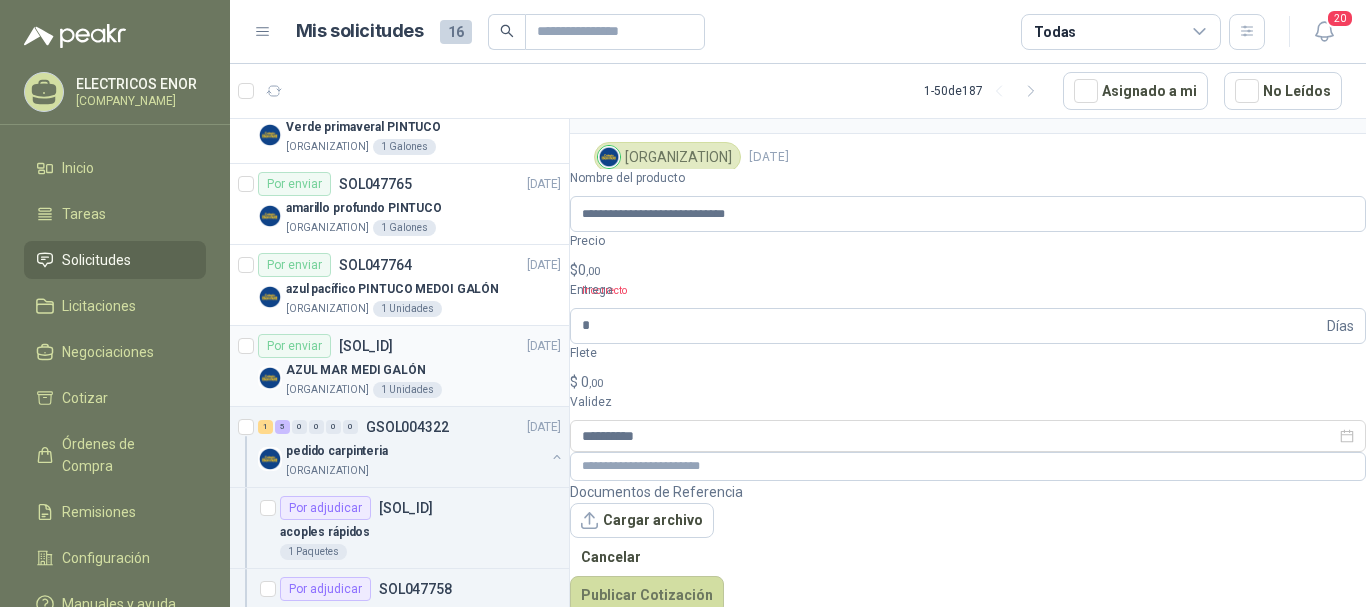 click on "Por enviar SOL047763 02/07/25" at bounding box center (409, 346) 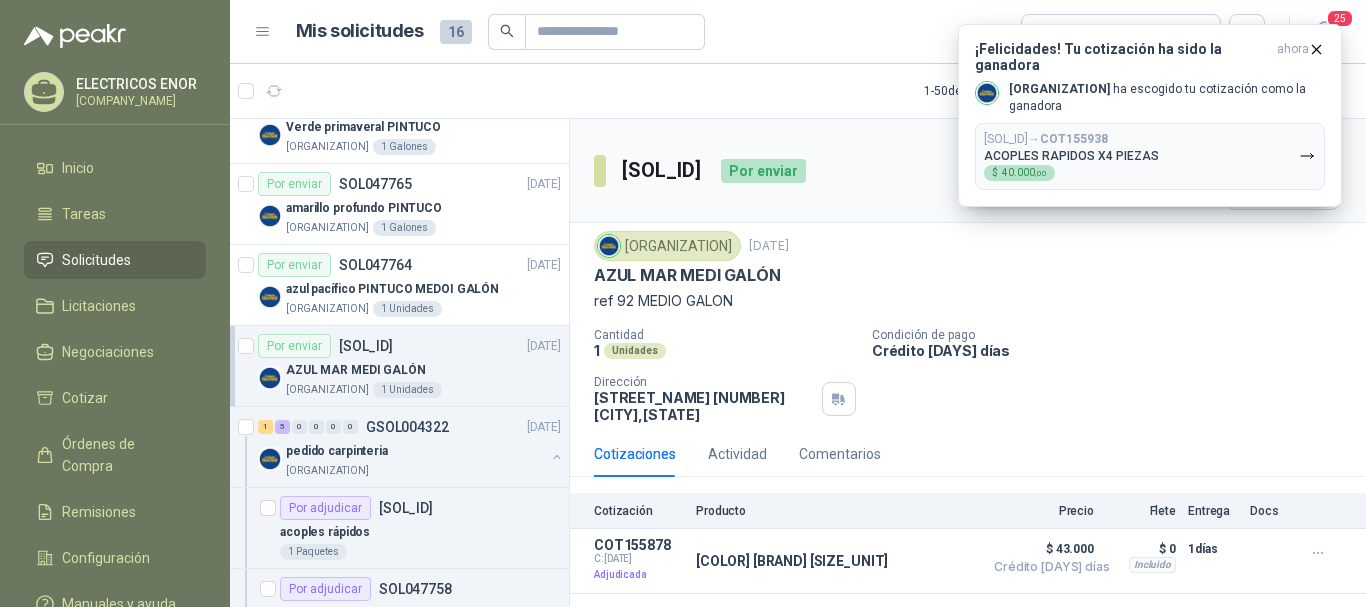 click on "[QUANTITY]   [UNIT]" at bounding box center (407, 390) 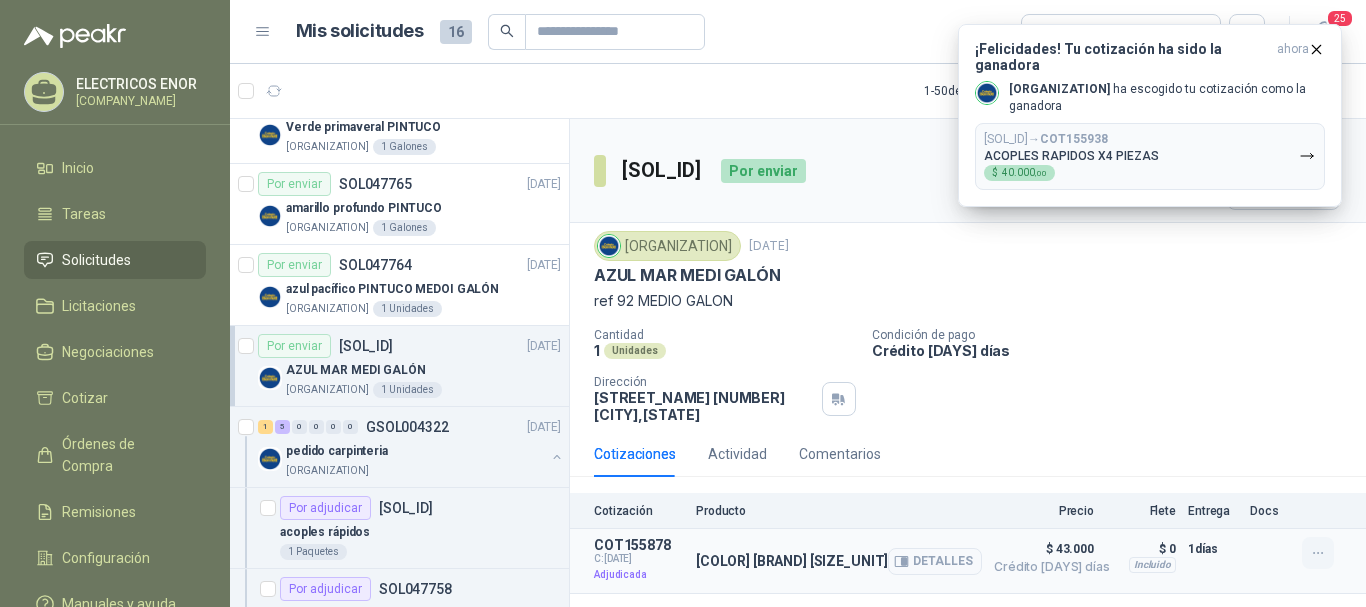 click at bounding box center (1318, 553) 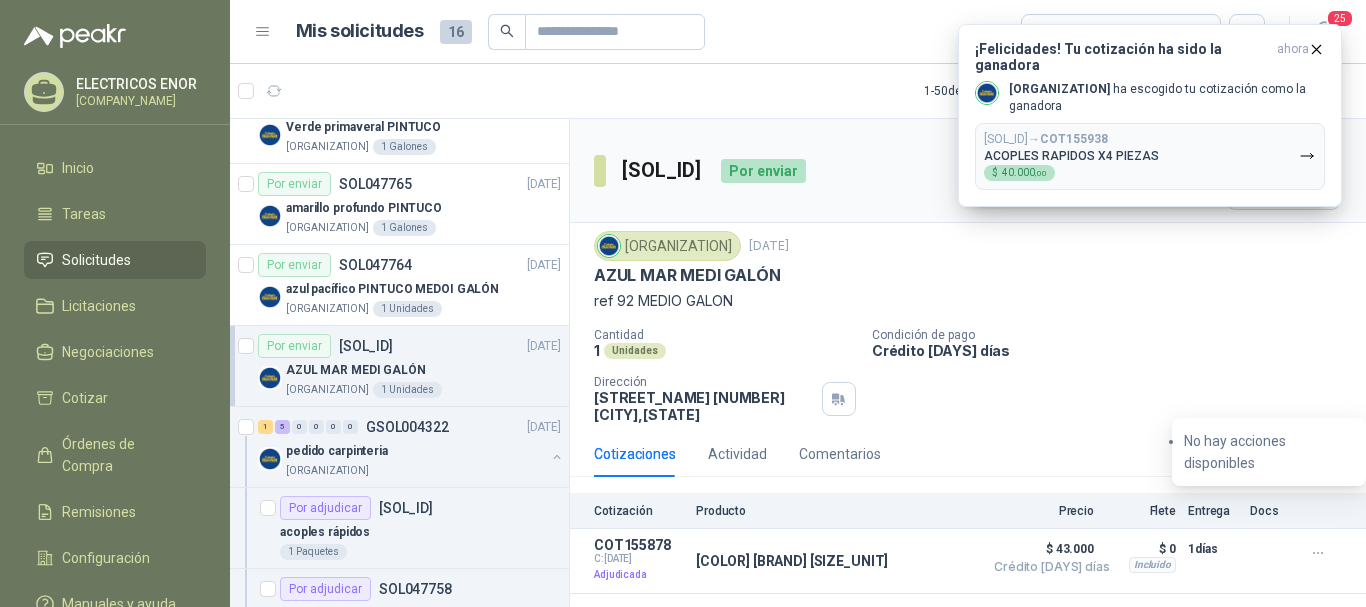 click on "Cotizaciones Actividad Comentarios" at bounding box center [968, 454] 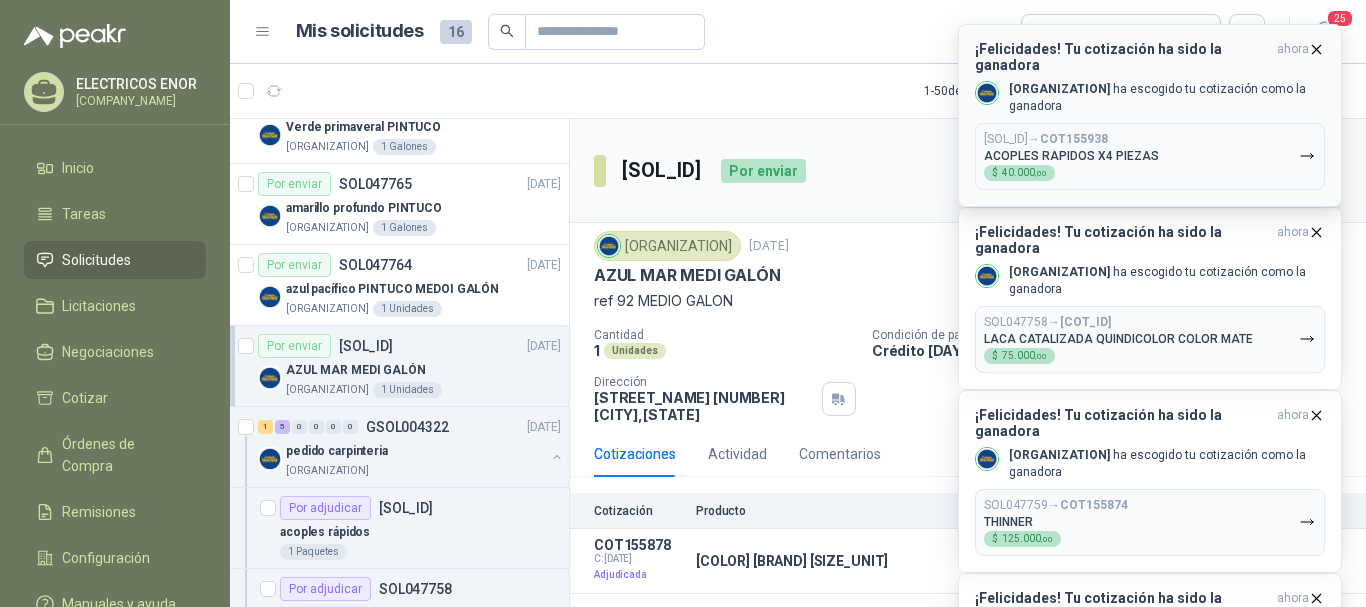 click at bounding box center (1317, 781) 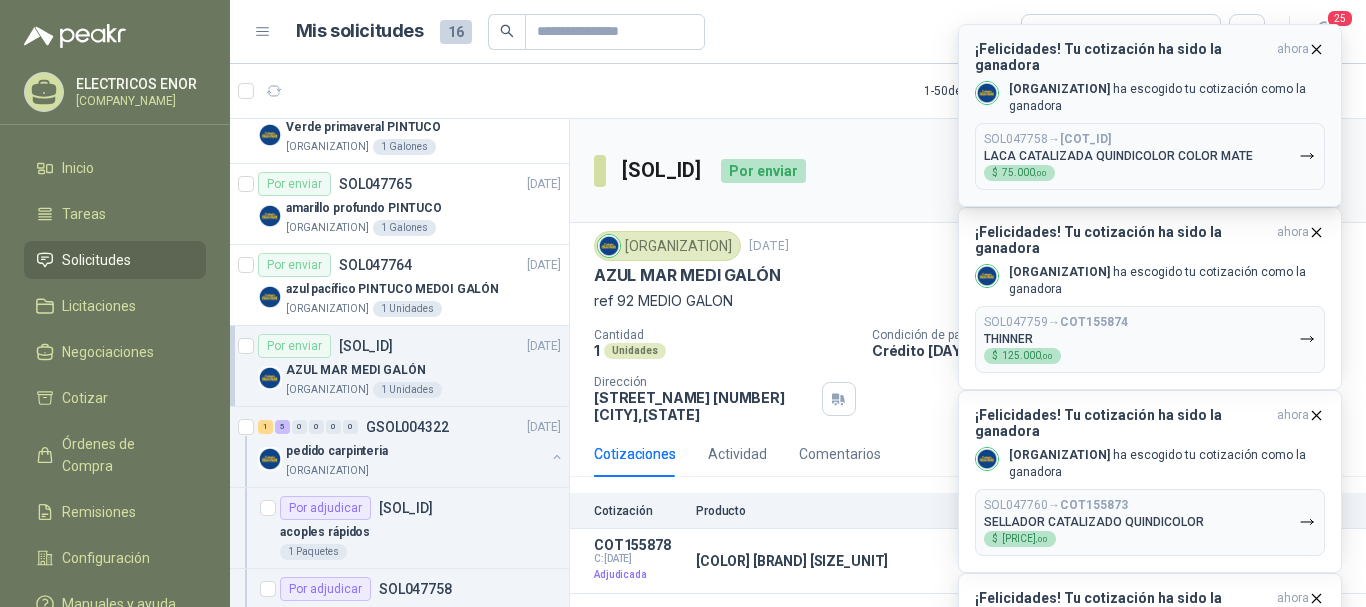 click at bounding box center (1316, 598) 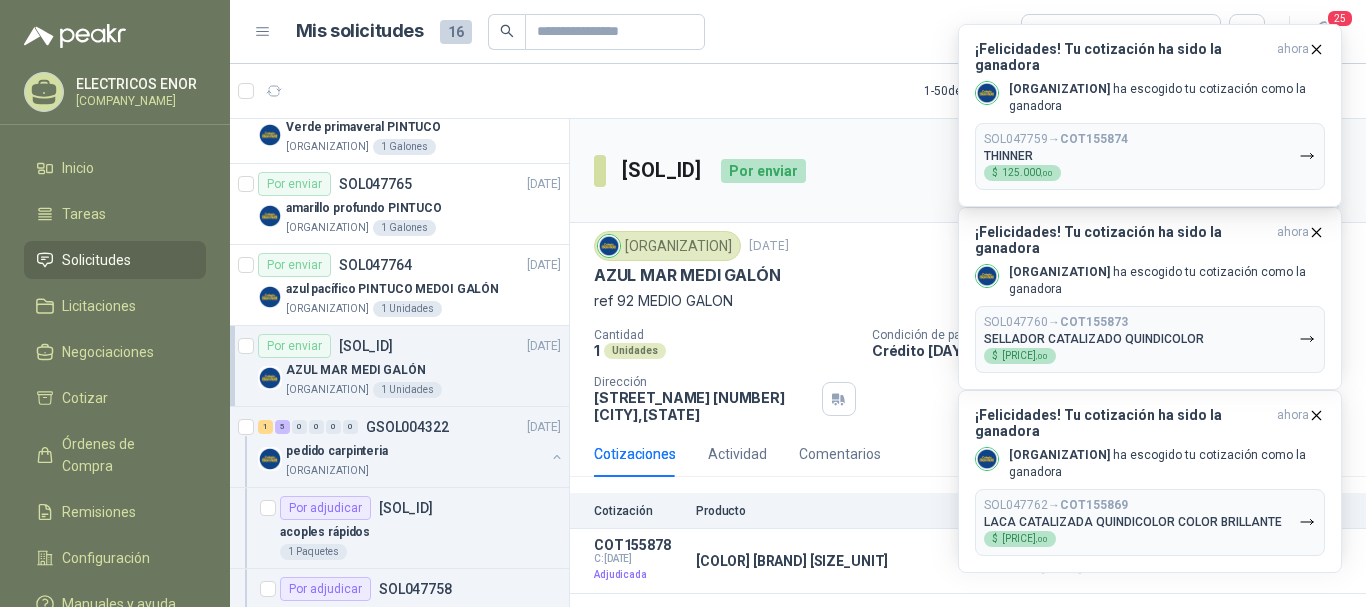 click at bounding box center (1316, 415) 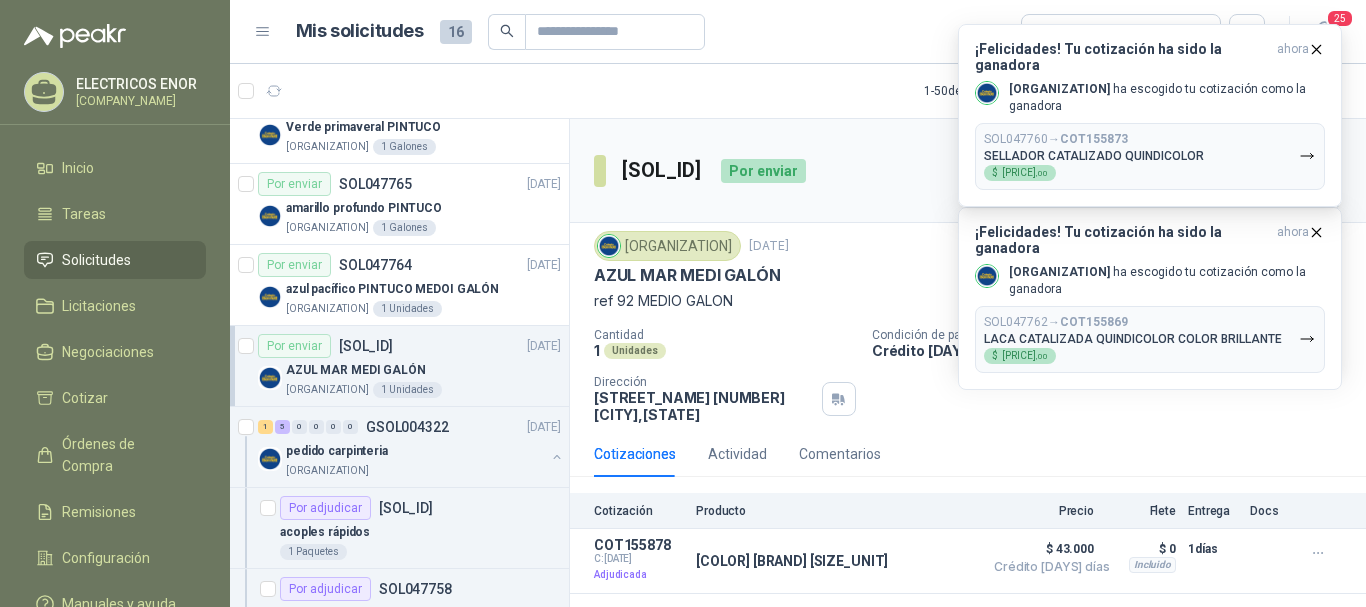 click at bounding box center [1316, 232] 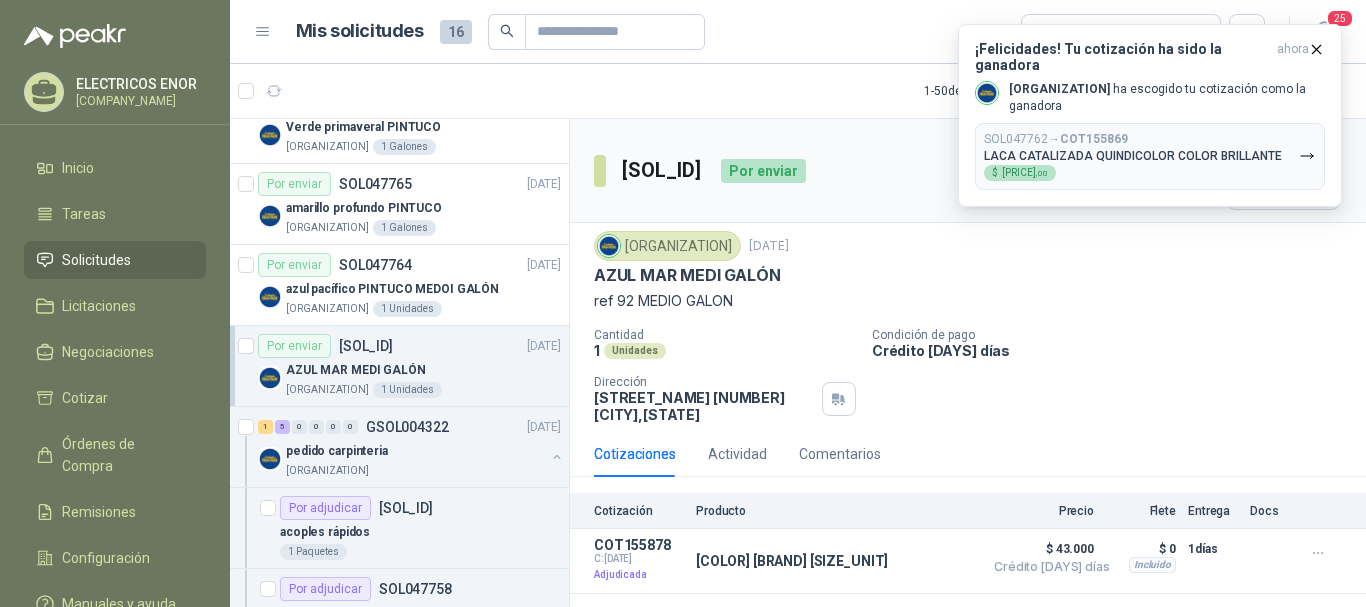 click at bounding box center [1316, 49] 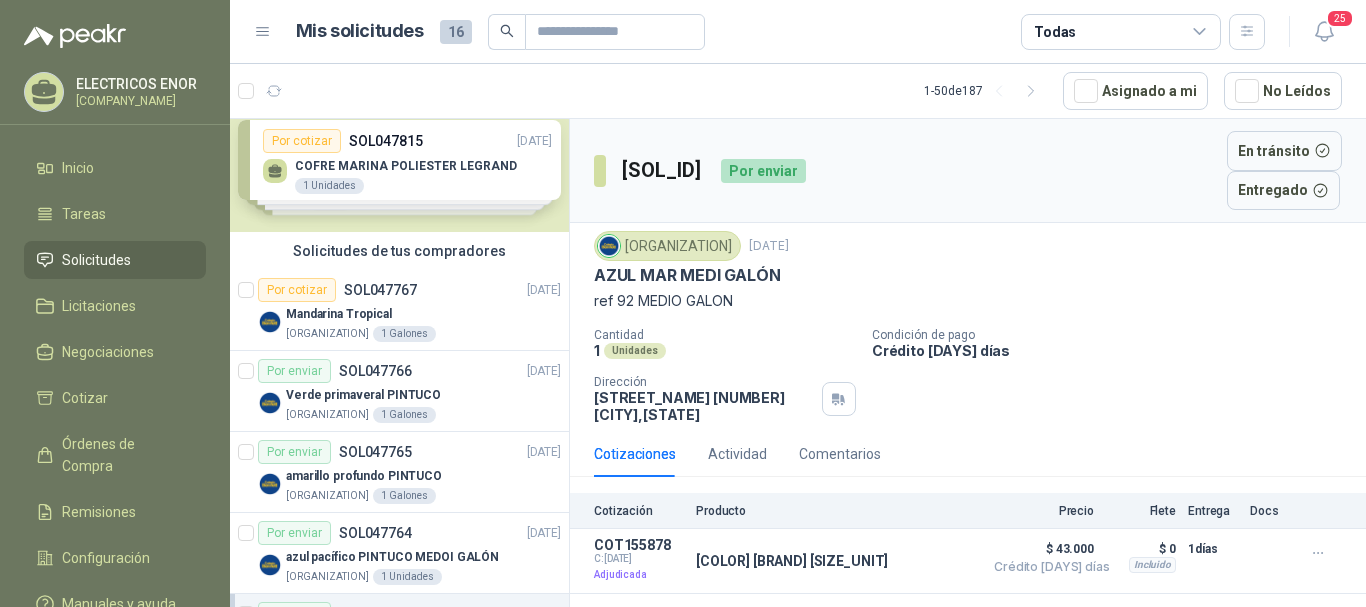 scroll, scrollTop: 0, scrollLeft: 0, axis: both 